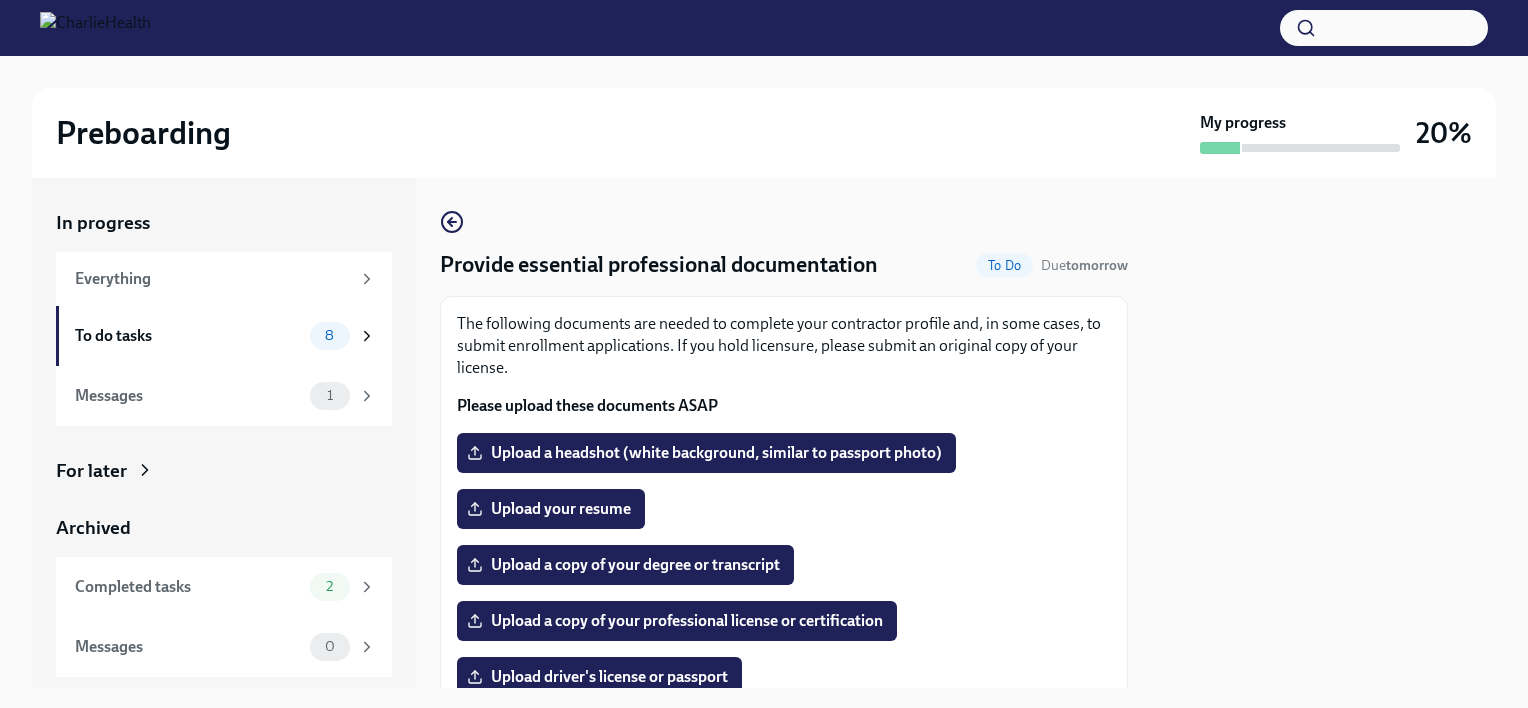 scroll, scrollTop: 0, scrollLeft: 0, axis: both 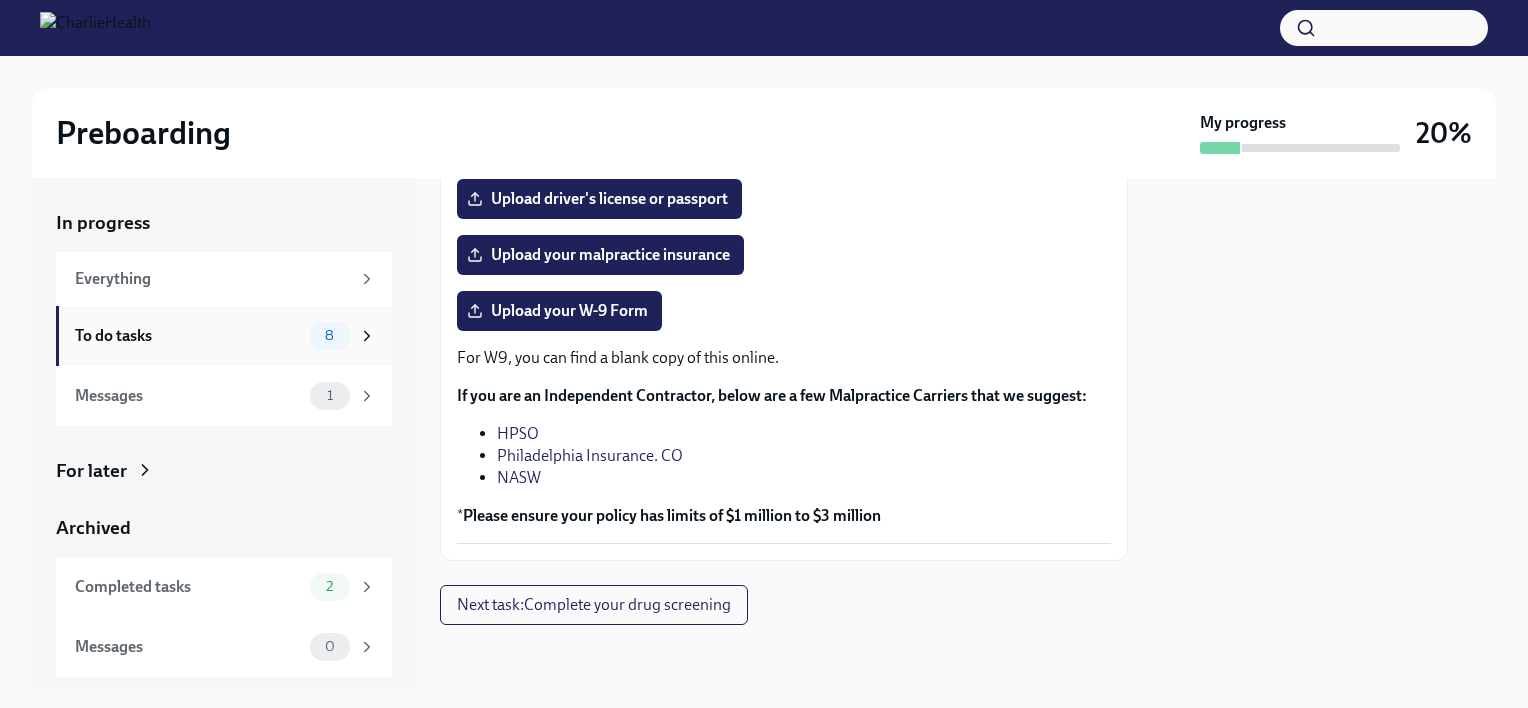 click 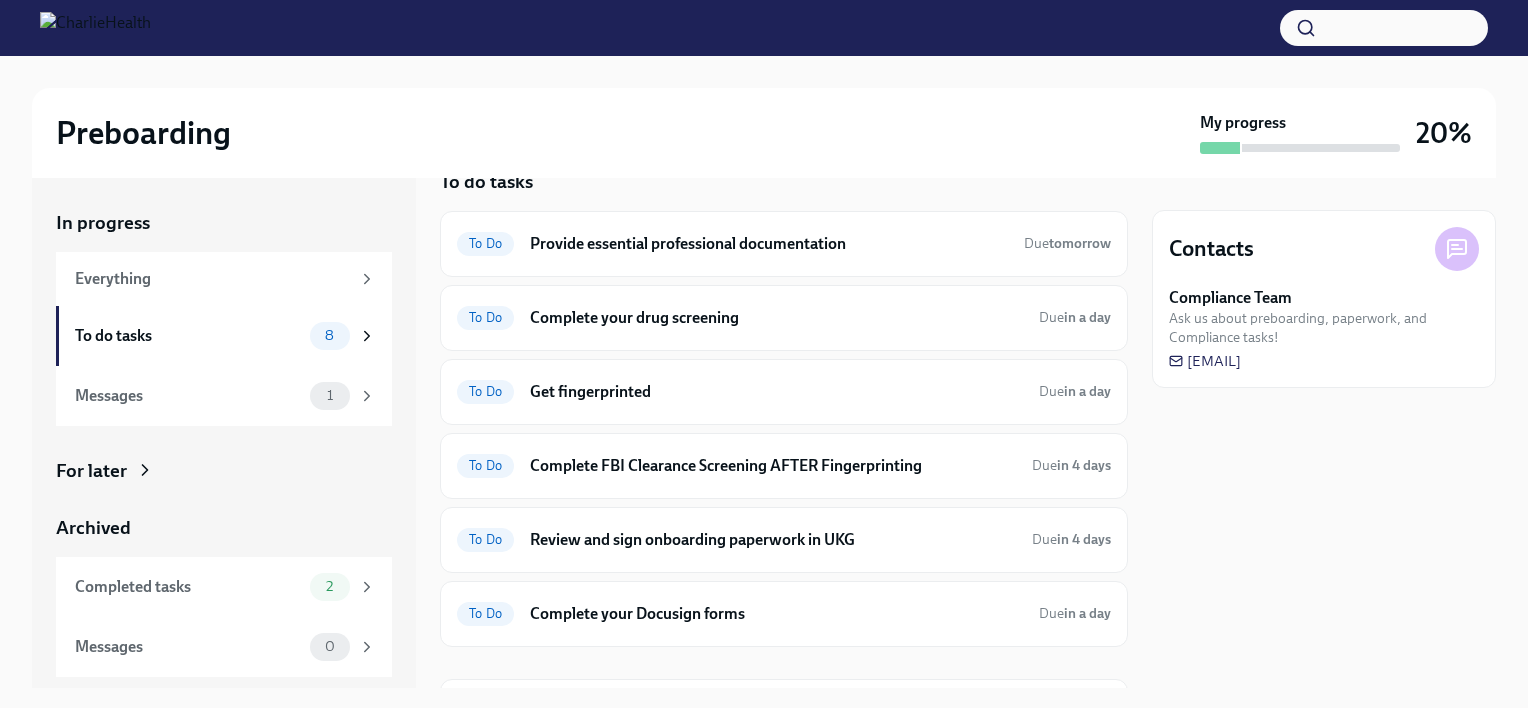 scroll, scrollTop: 0, scrollLeft: 0, axis: both 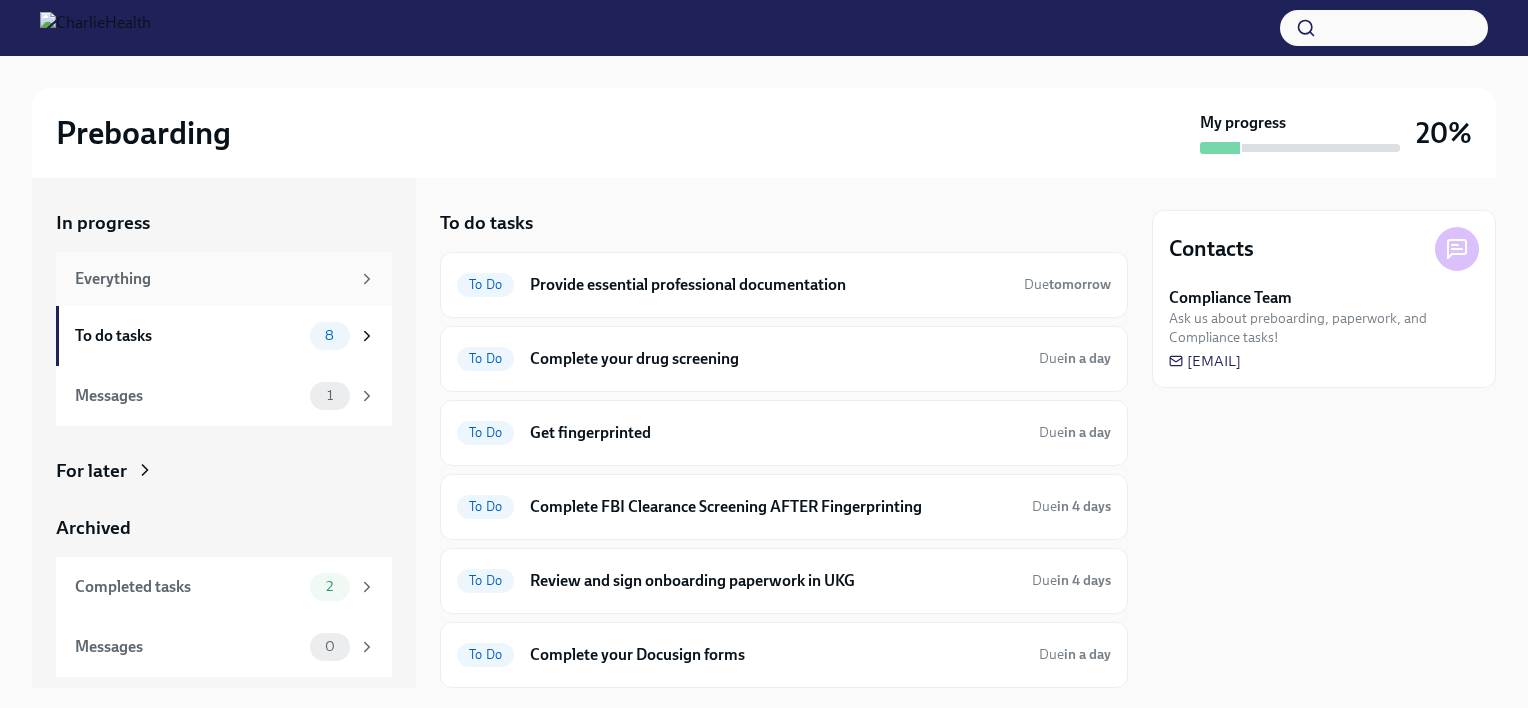 click on "Everything" at bounding box center [224, 279] 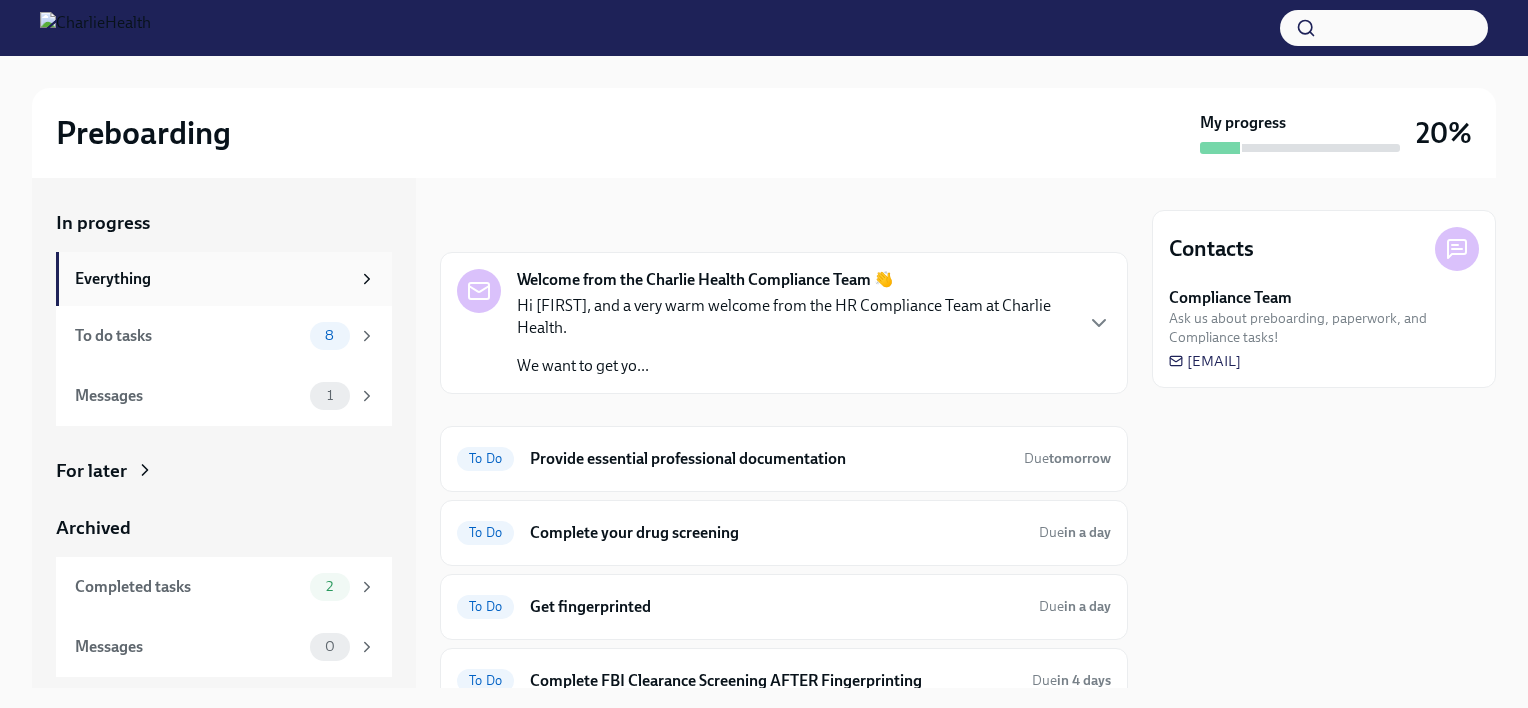 click on "Everything" at bounding box center [212, 279] 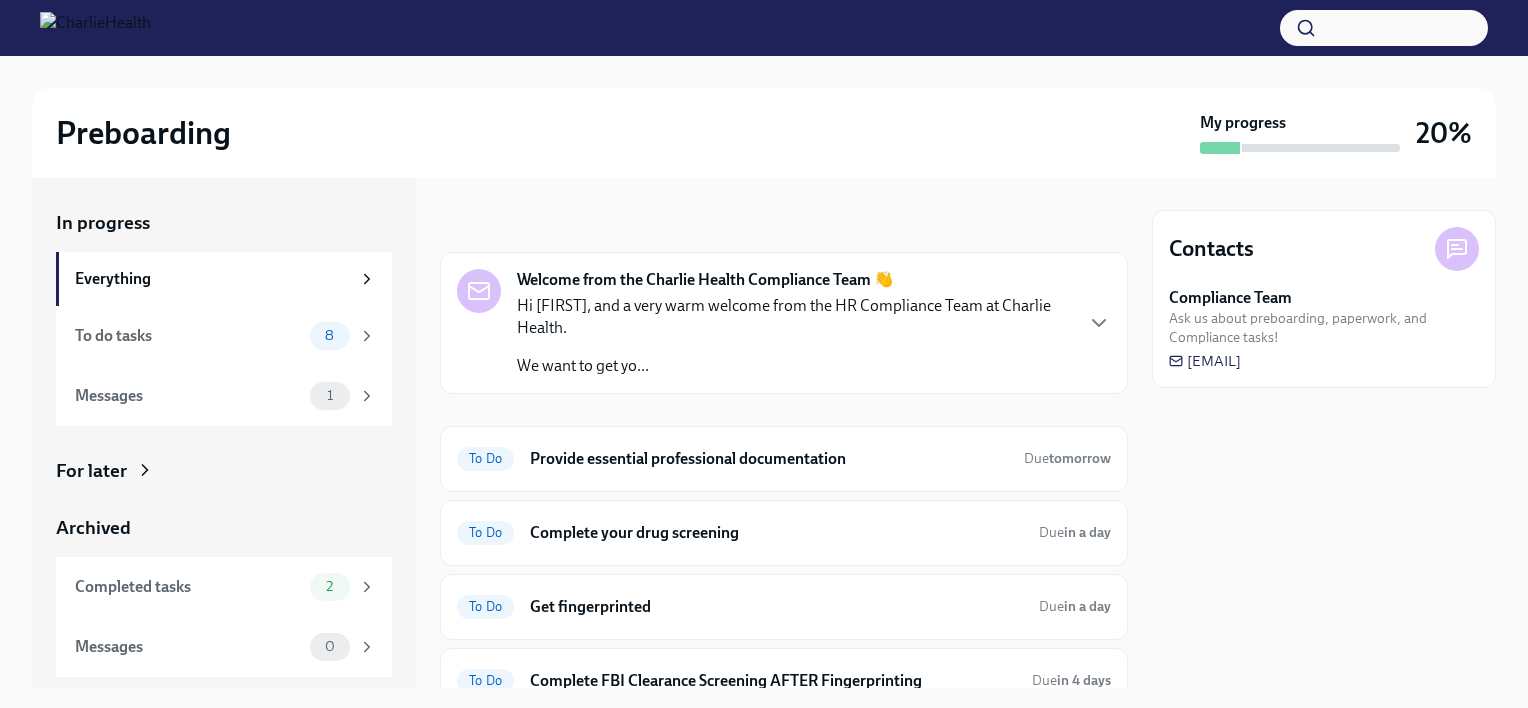 click on "In progress" at bounding box center [224, 223] 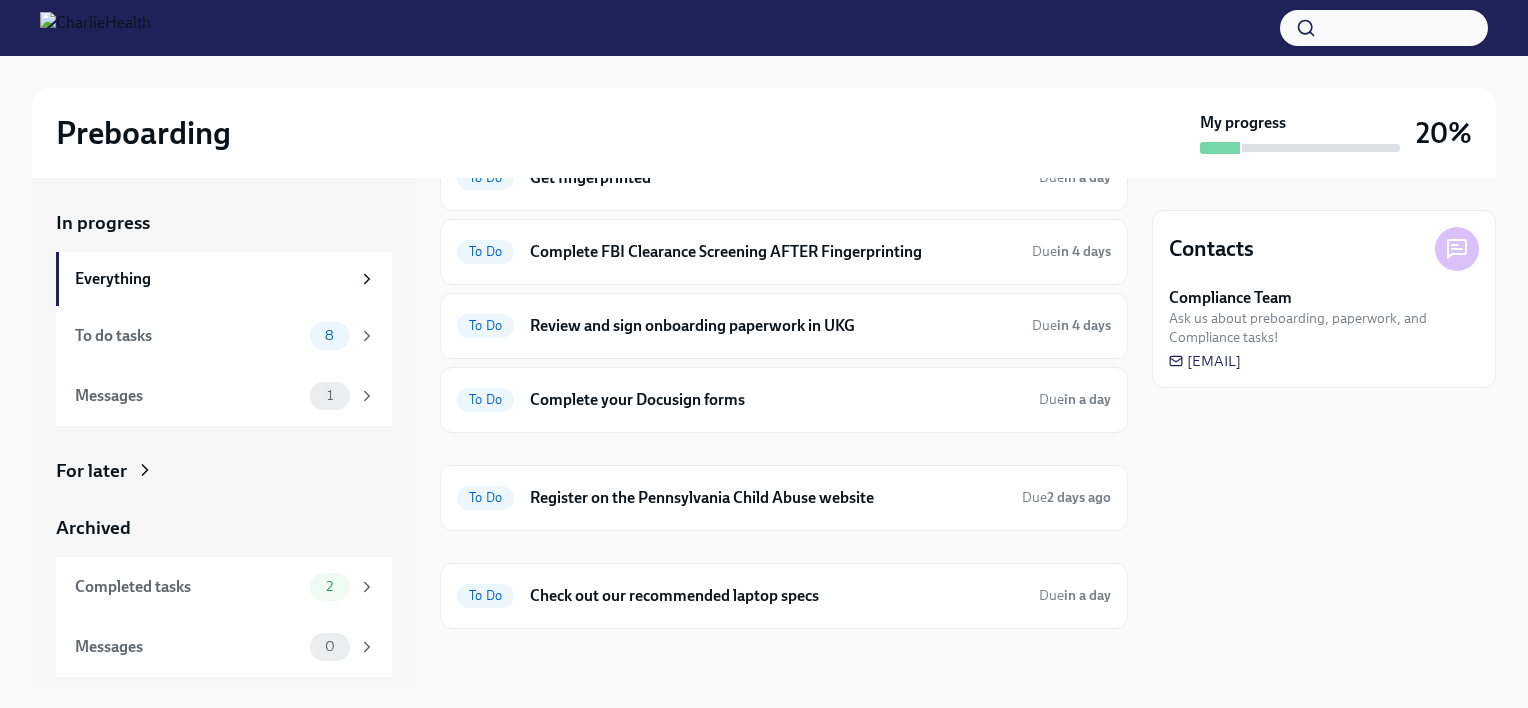 scroll, scrollTop: 0, scrollLeft: 0, axis: both 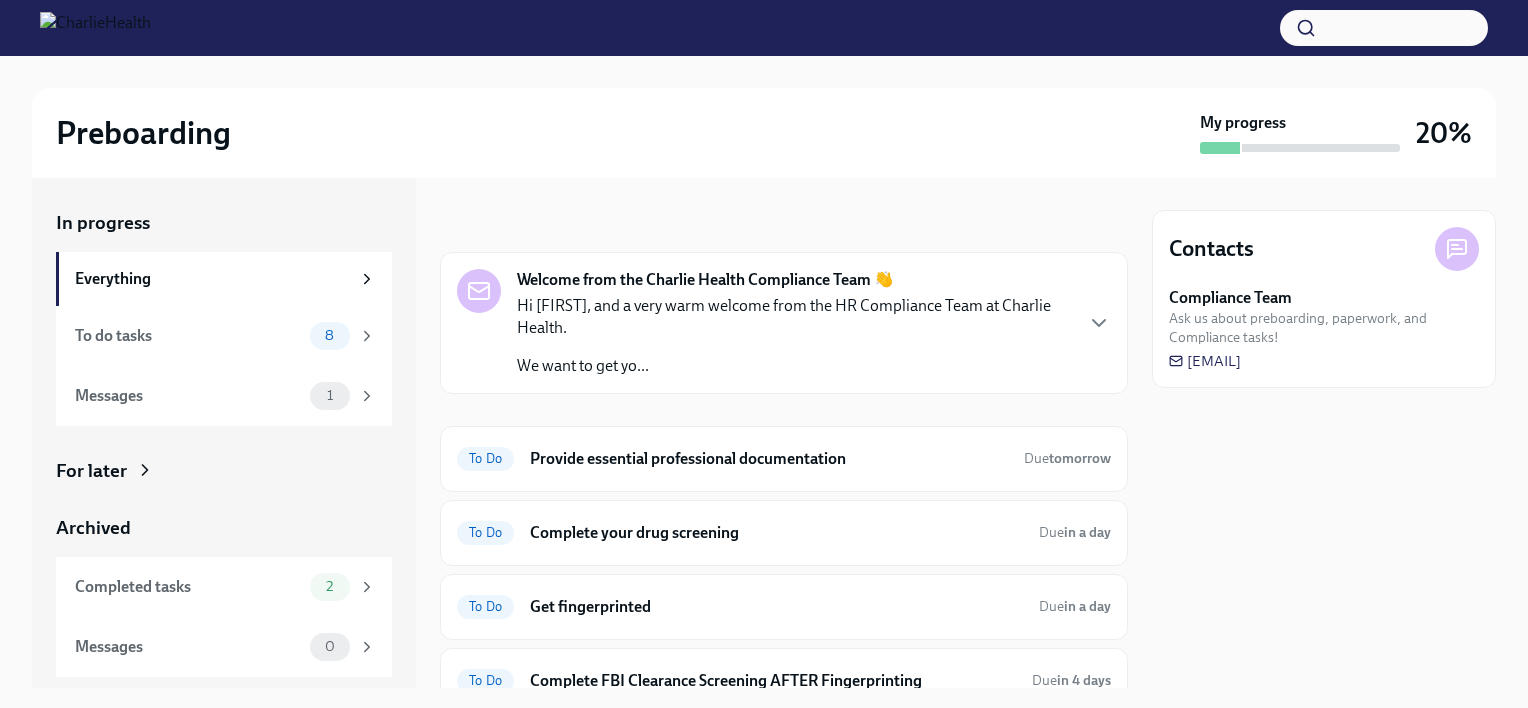 click on "Hi [PERSON], and a very warm welcome from the HR Compliance Team at Charlie Health." at bounding box center (794, 317) 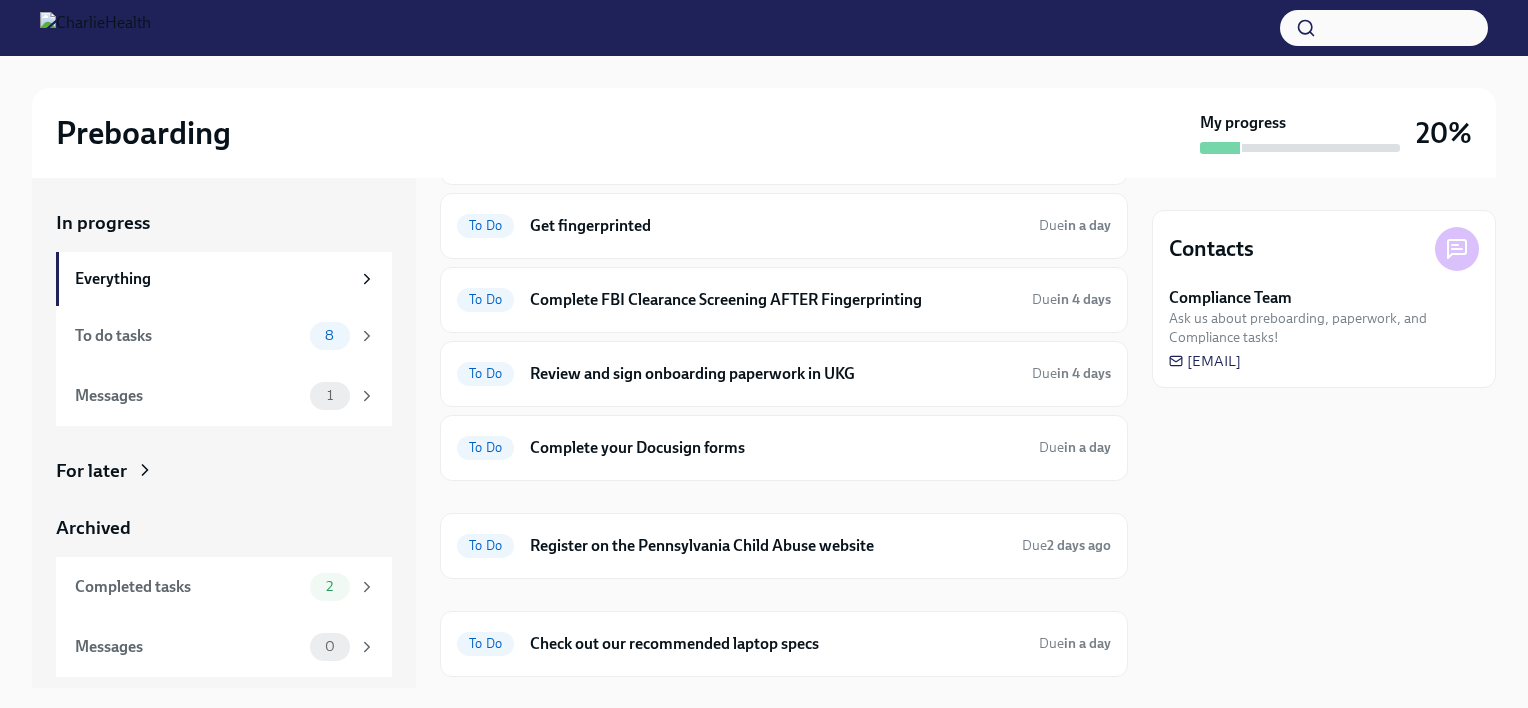 scroll, scrollTop: 910, scrollLeft: 0, axis: vertical 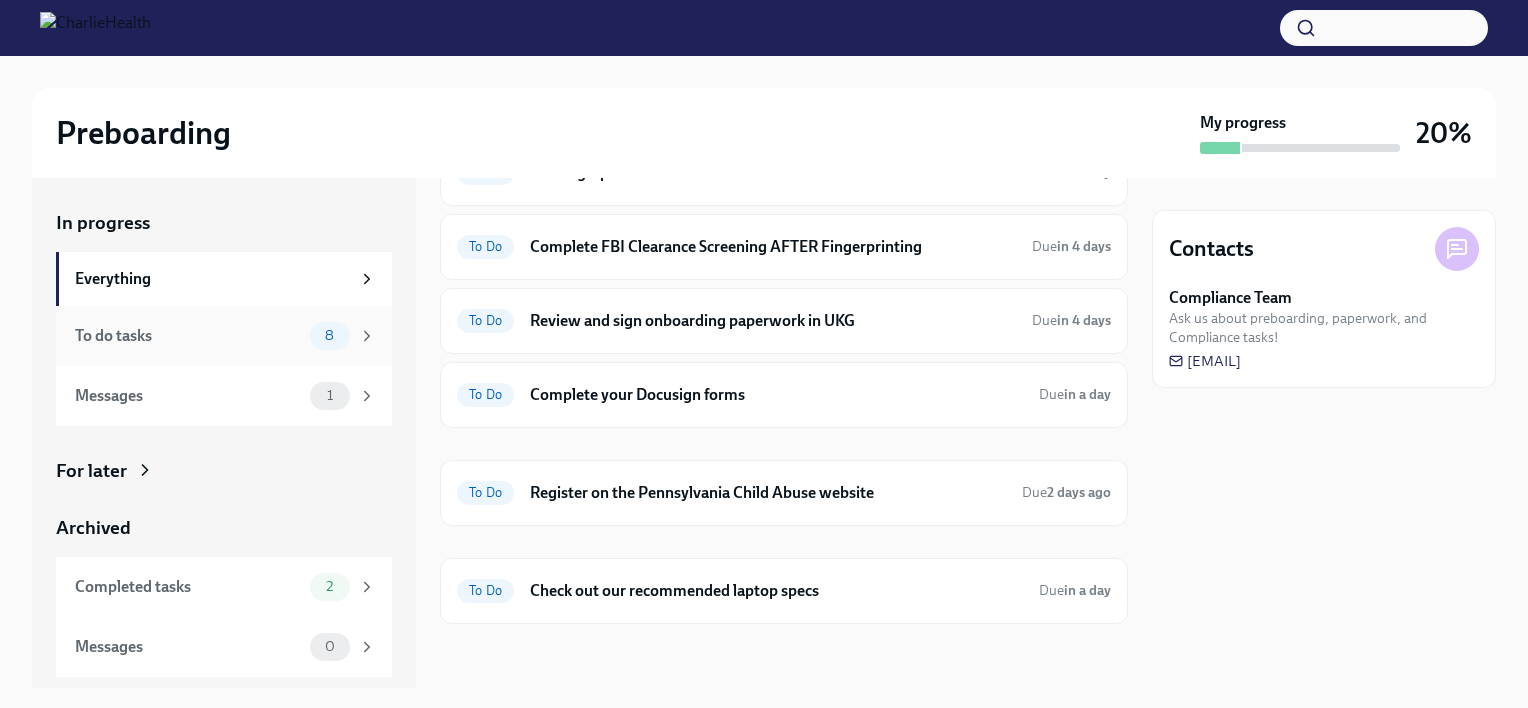 click on "To do tasks" at bounding box center [188, 336] 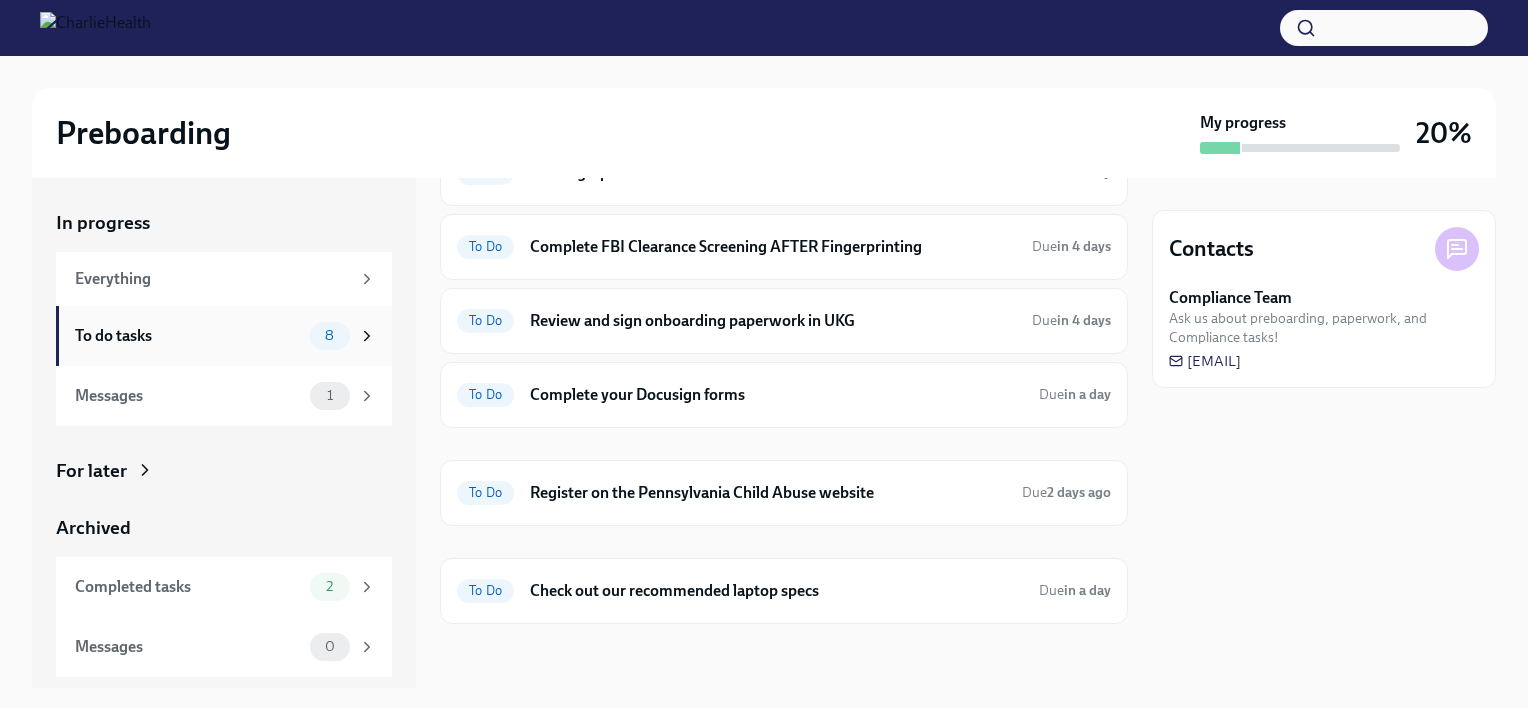 scroll, scrollTop: 256, scrollLeft: 0, axis: vertical 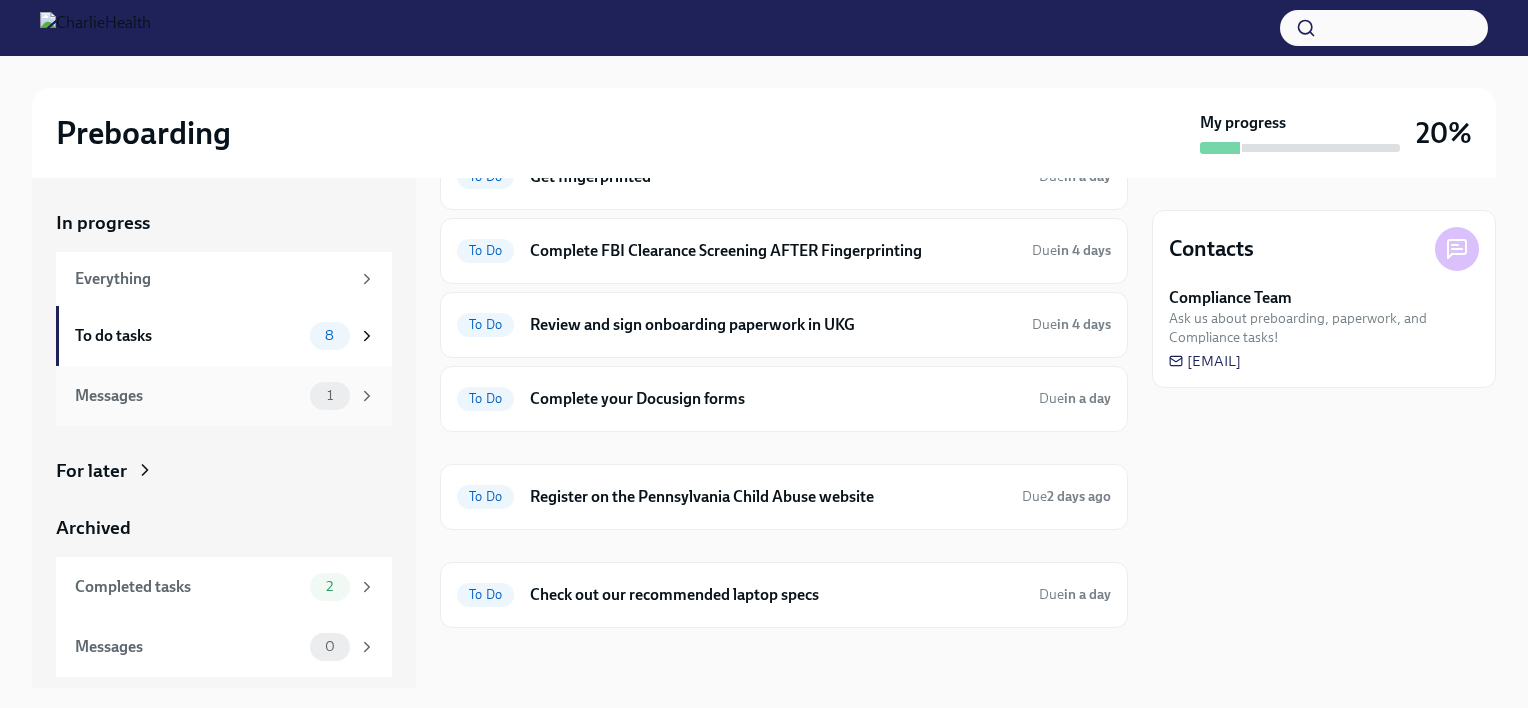 click on "Messages" at bounding box center (188, 396) 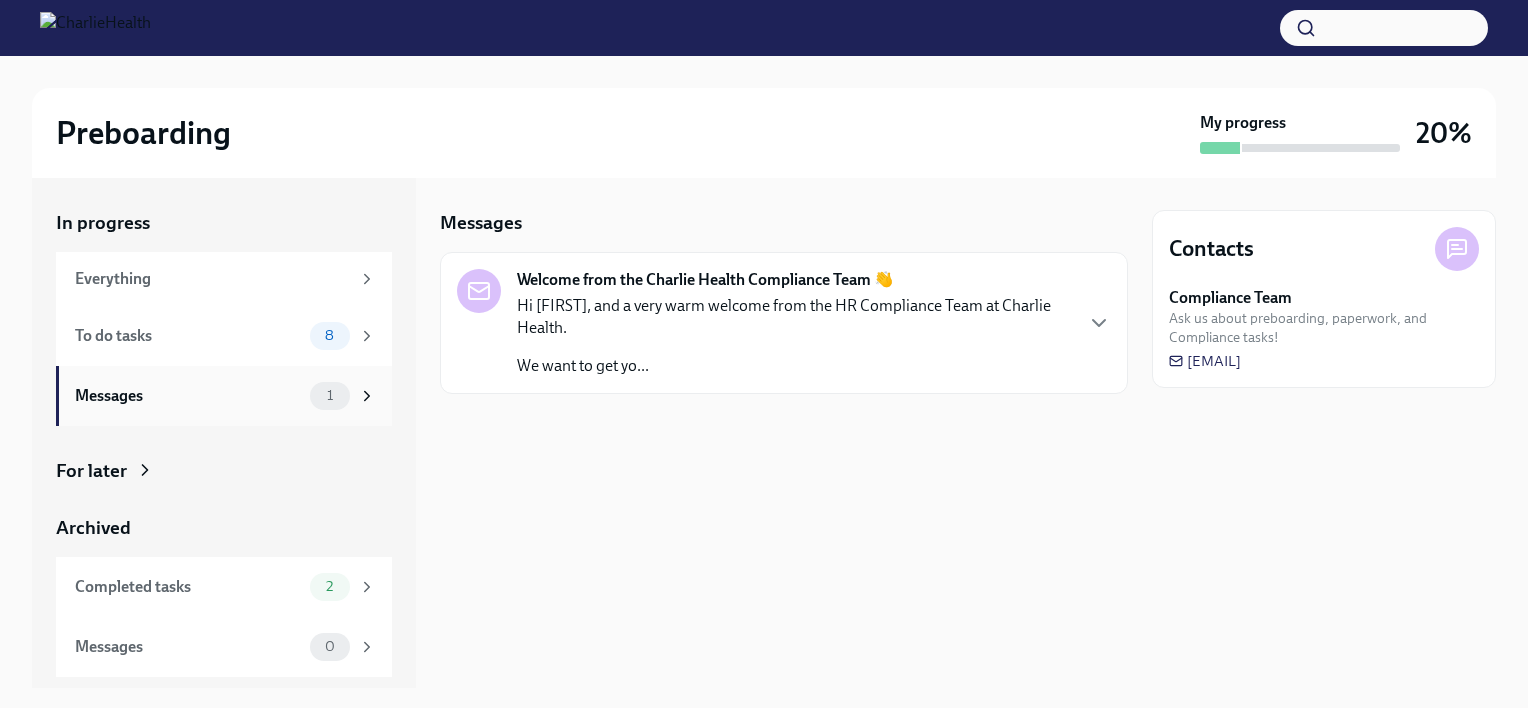 scroll, scrollTop: 0, scrollLeft: 0, axis: both 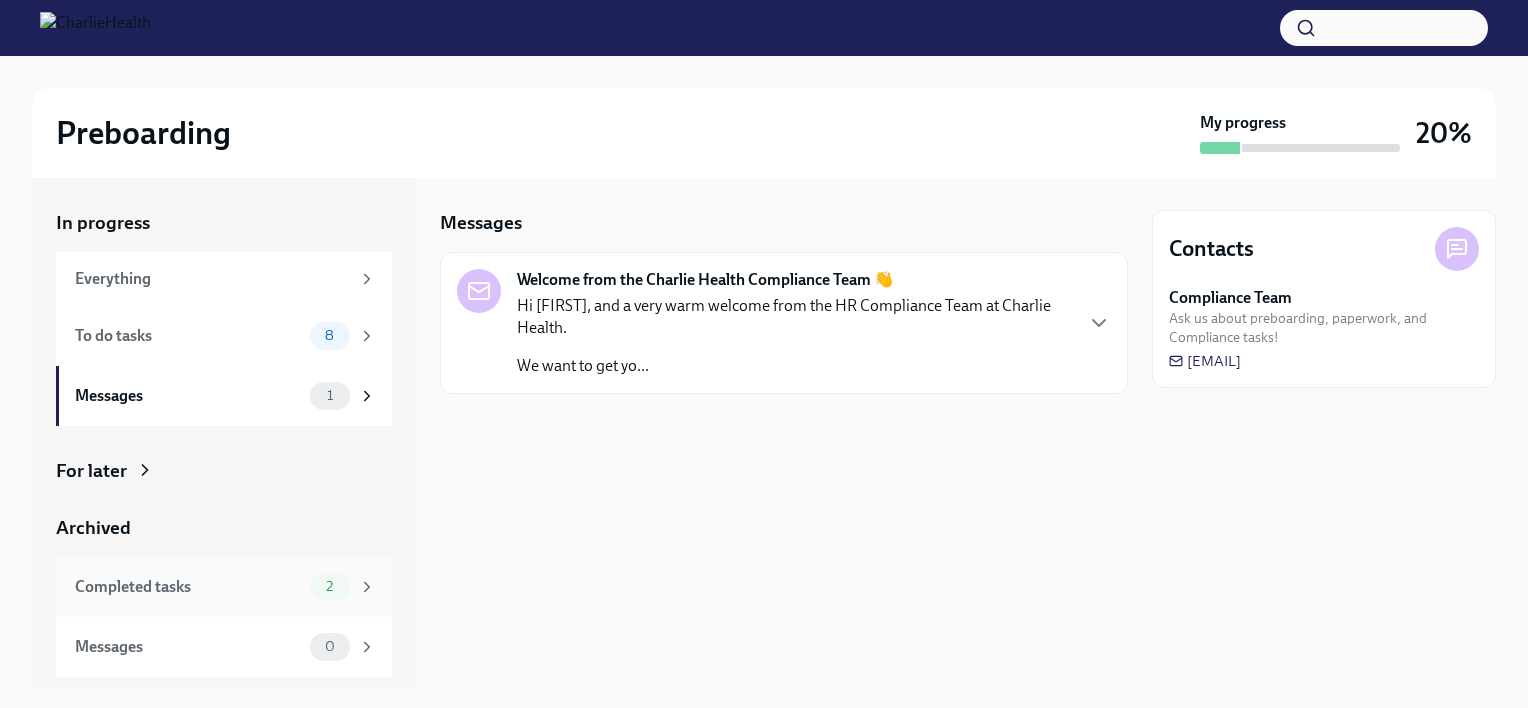 click on "Completed tasks" at bounding box center (188, 587) 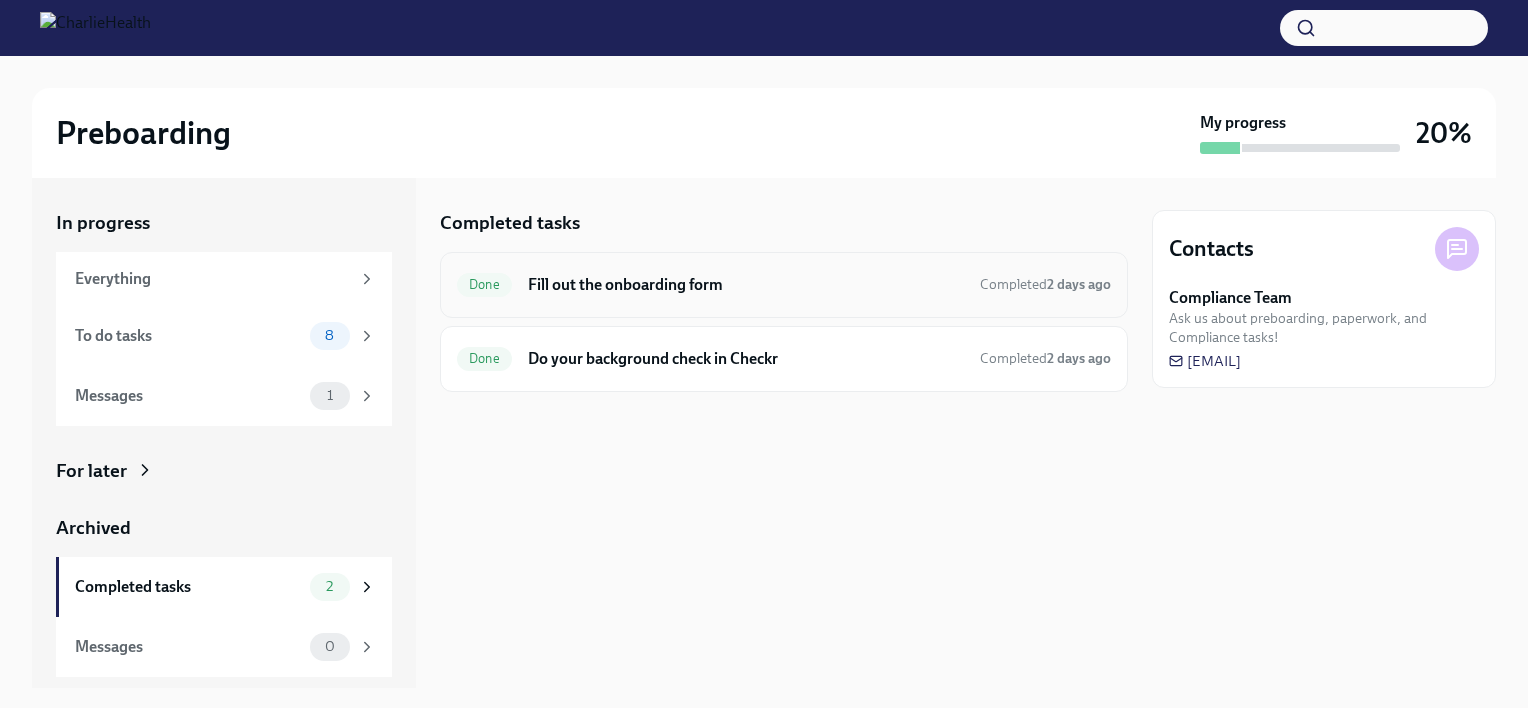 click on "Fill out the onboarding form" at bounding box center (746, 285) 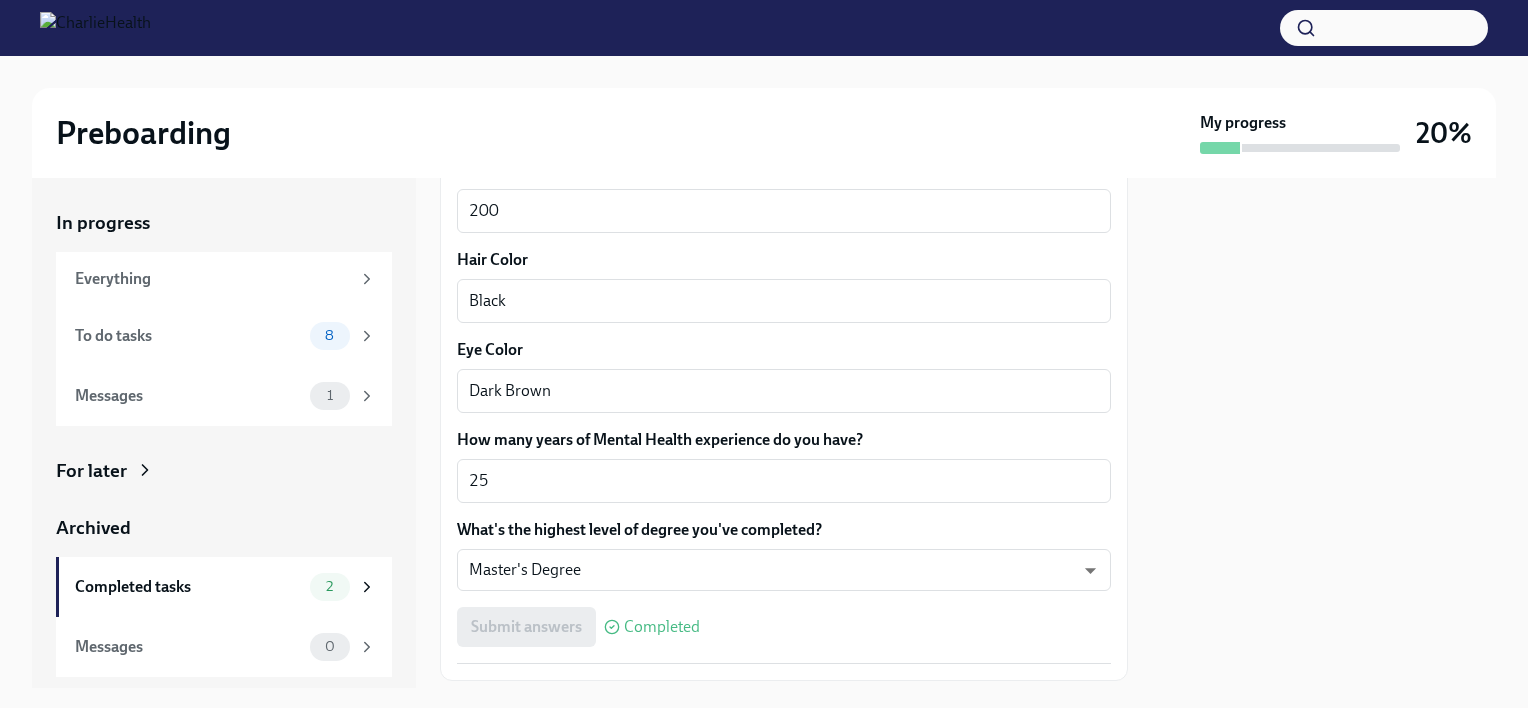 scroll, scrollTop: 1920, scrollLeft: 0, axis: vertical 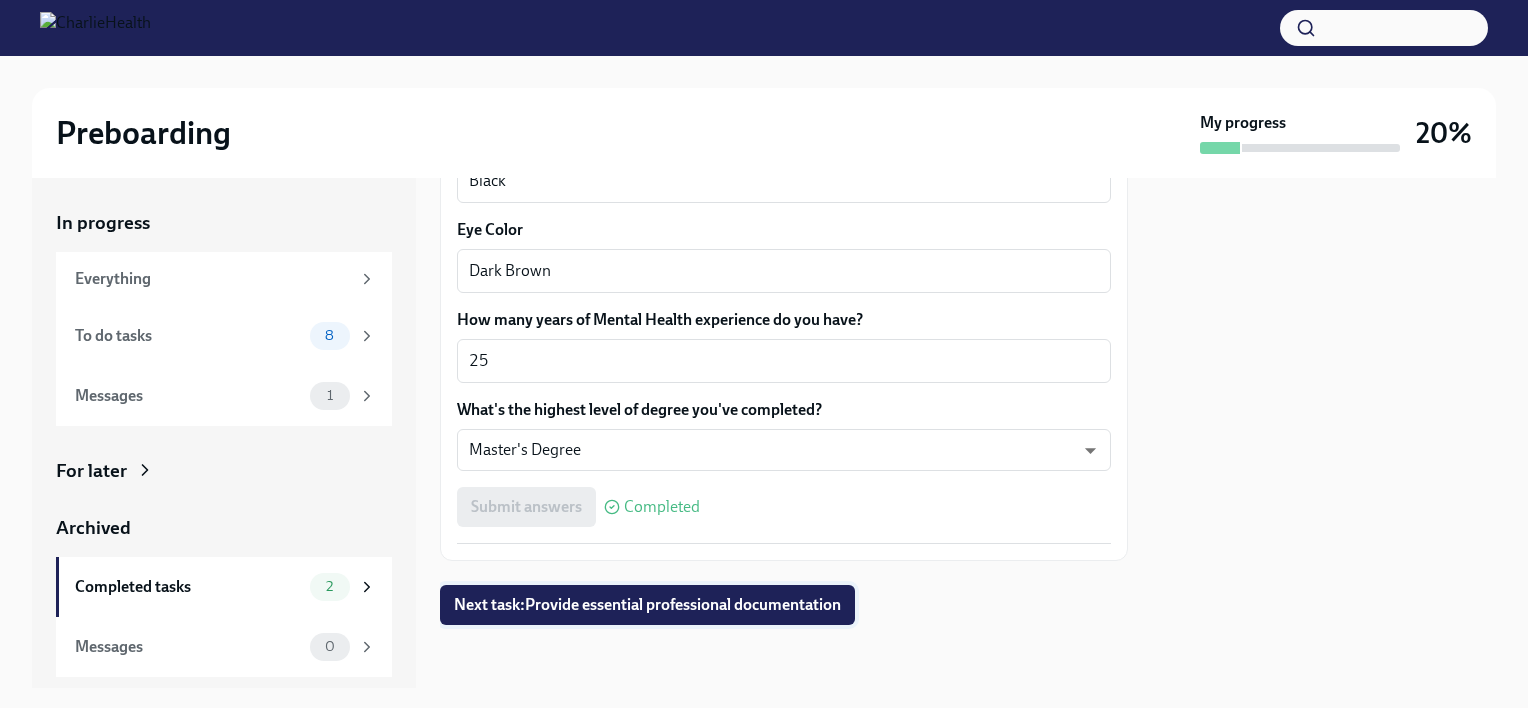 click on "Next task :  Provide essential professional documentation" at bounding box center [647, 605] 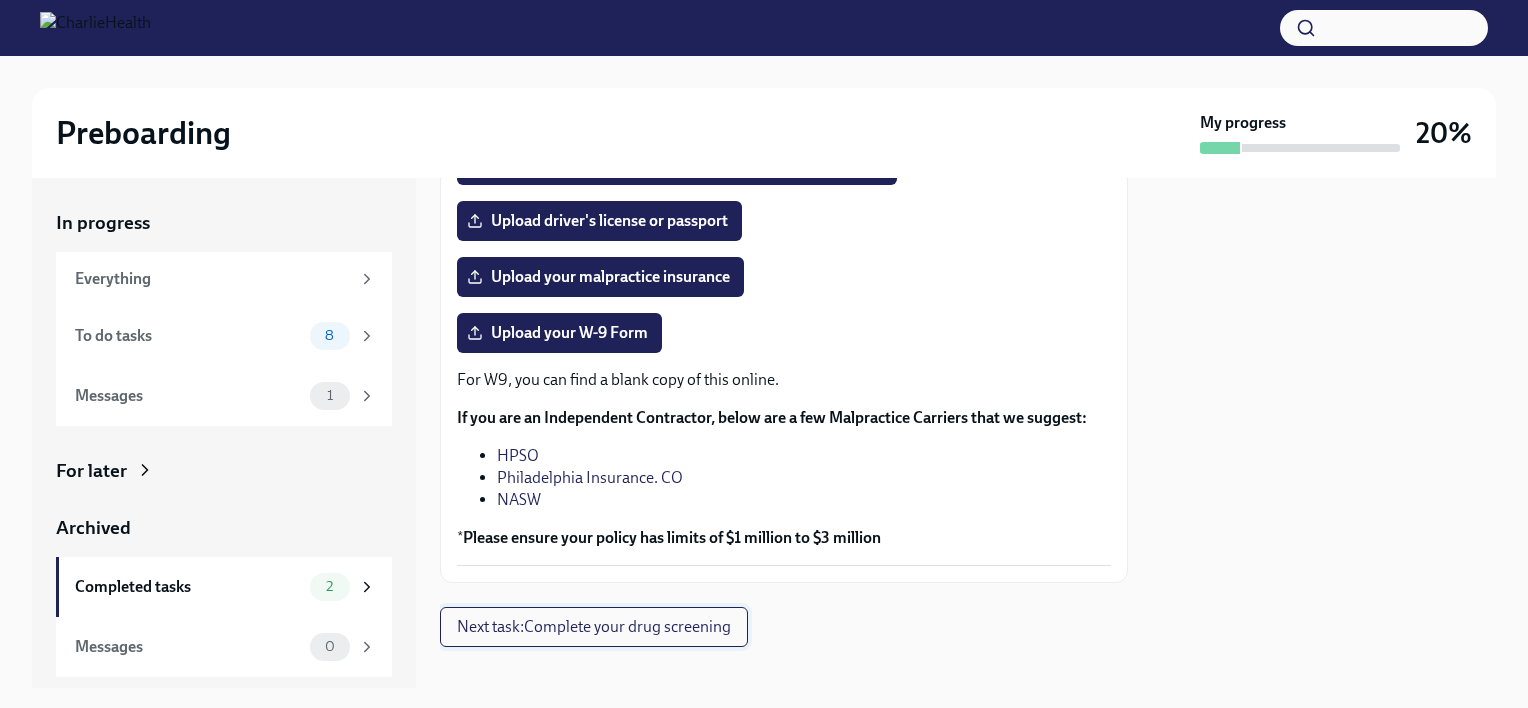 scroll, scrollTop: 478, scrollLeft: 0, axis: vertical 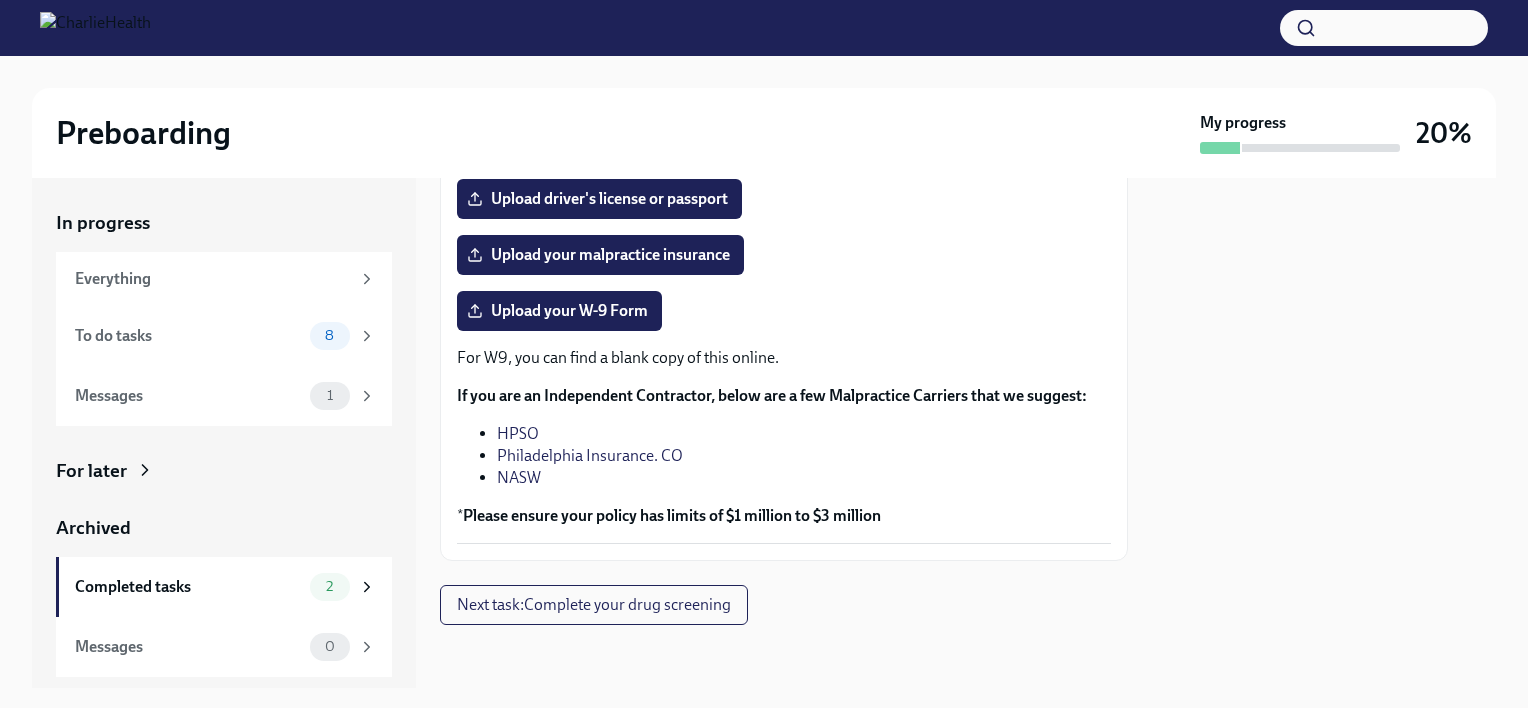 click on "HPSO" at bounding box center [518, 433] 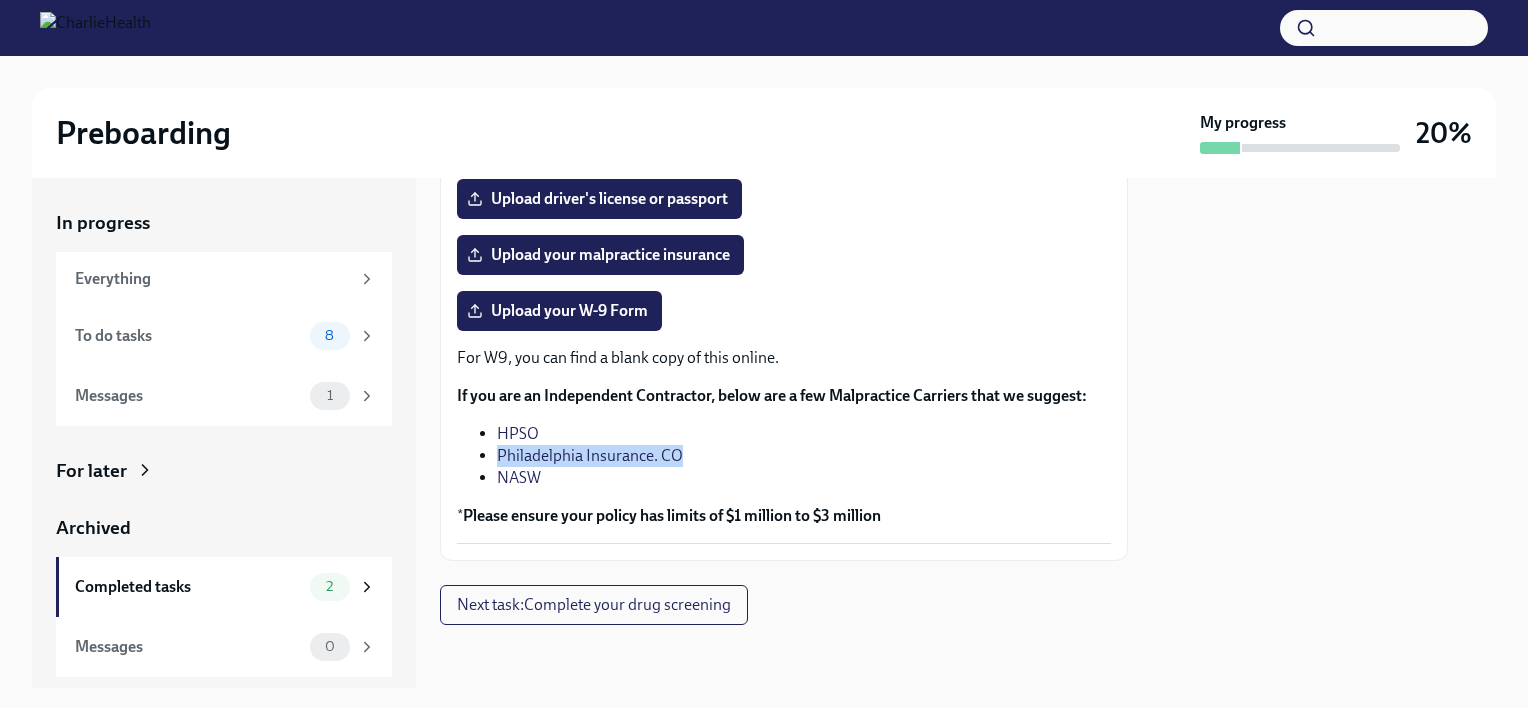 drag, startPoint x: 683, startPoint y: 454, endPoint x: 501, endPoint y: 454, distance: 182 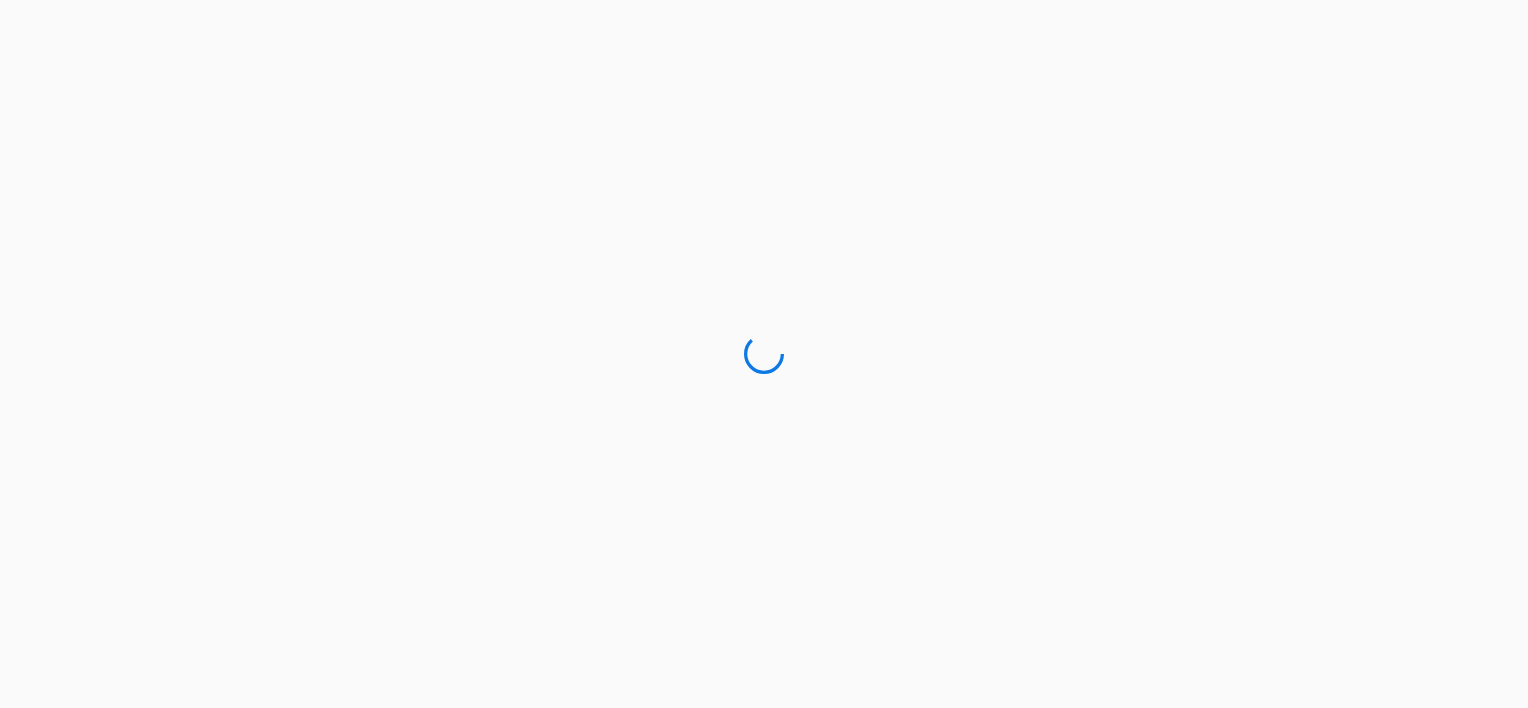 scroll, scrollTop: 0, scrollLeft: 0, axis: both 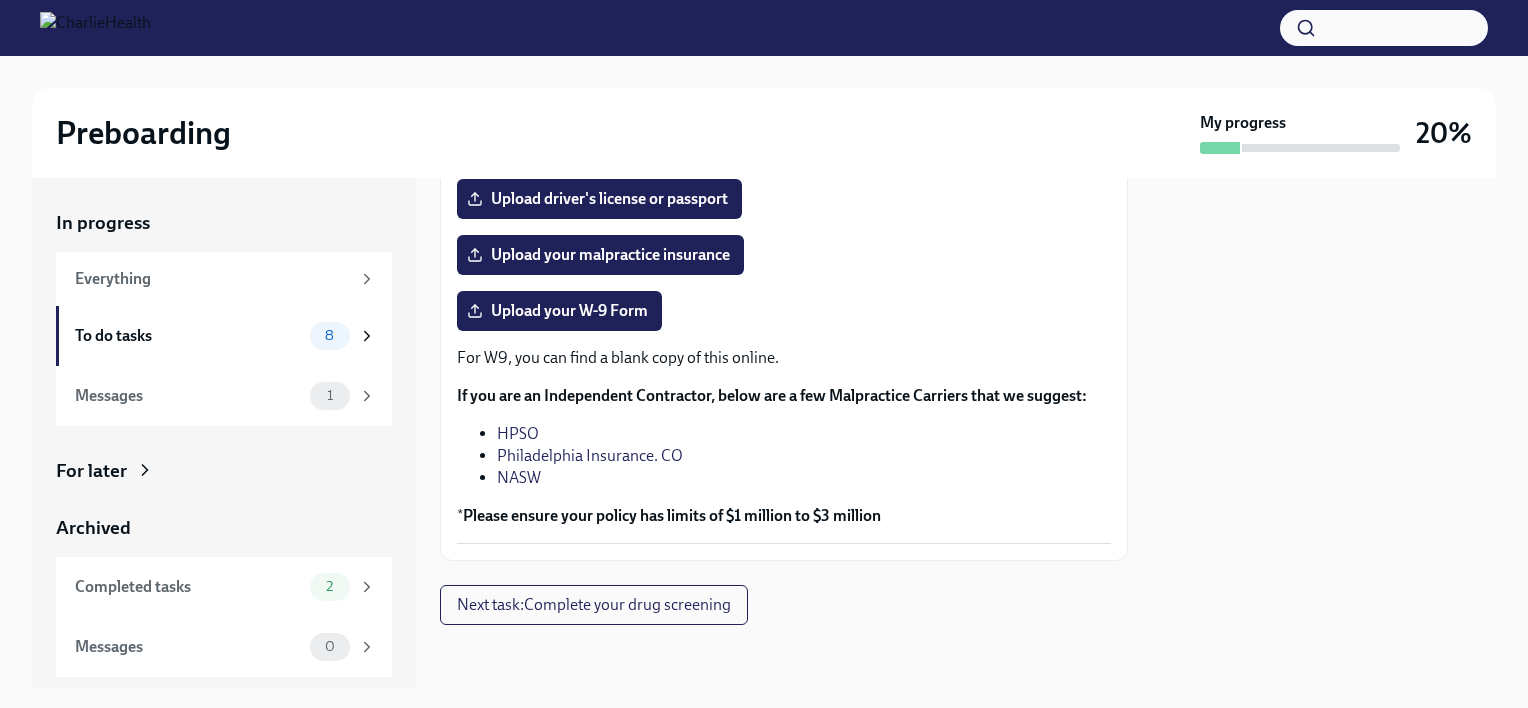 click on "Philadelphia Insurance. CO" at bounding box center [590, 455] 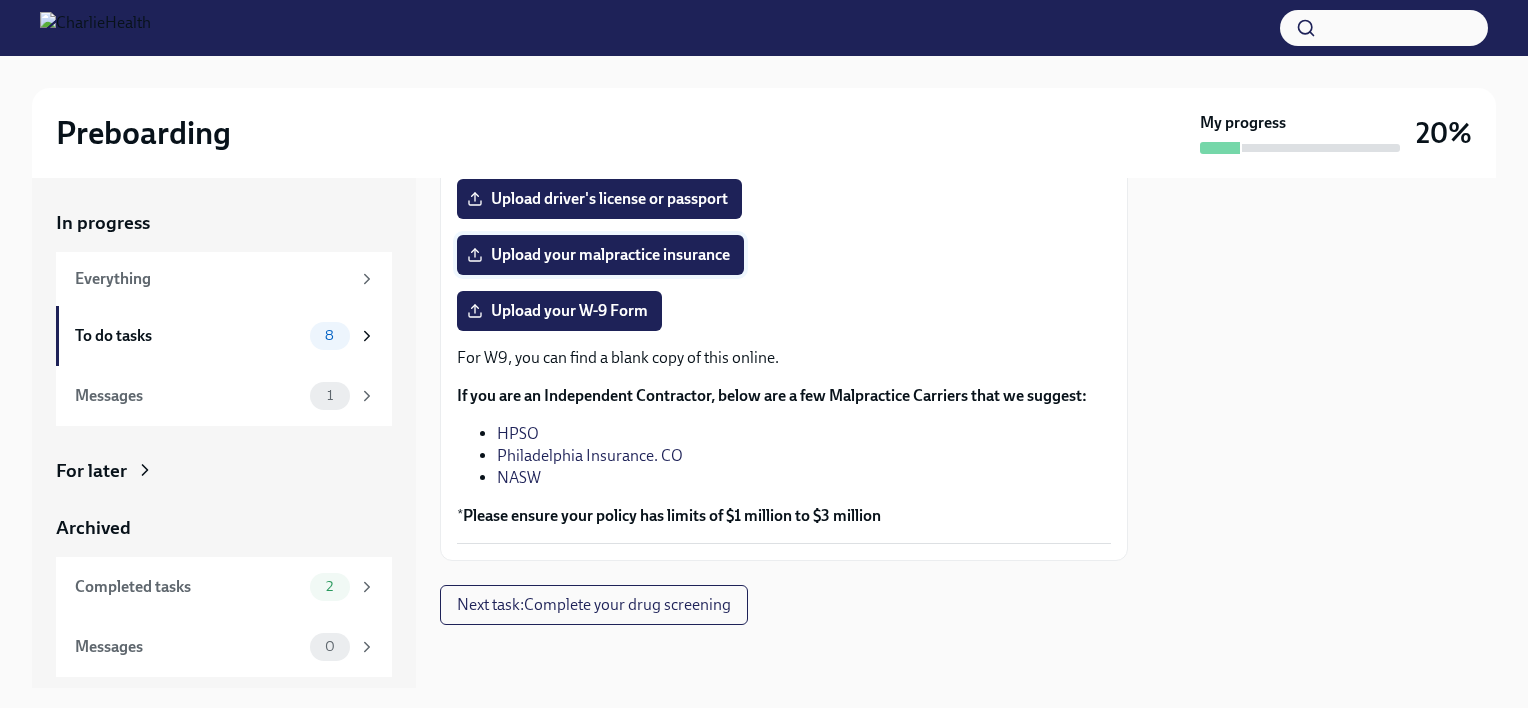 click on "Upload your malpractice insurance" at bounding box center (600, 255) 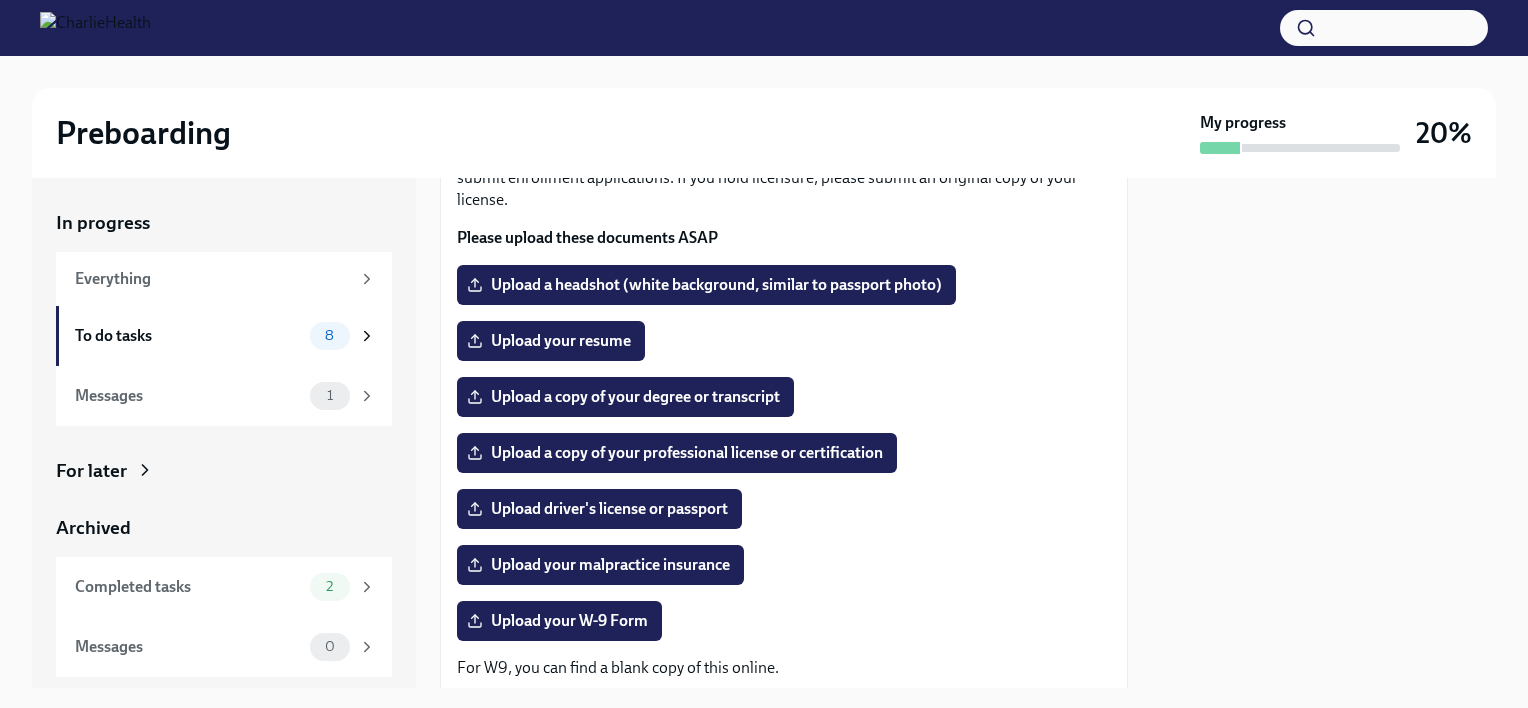 scroll, scrollTop: 170, scrollLeft: 0, axis: vertical 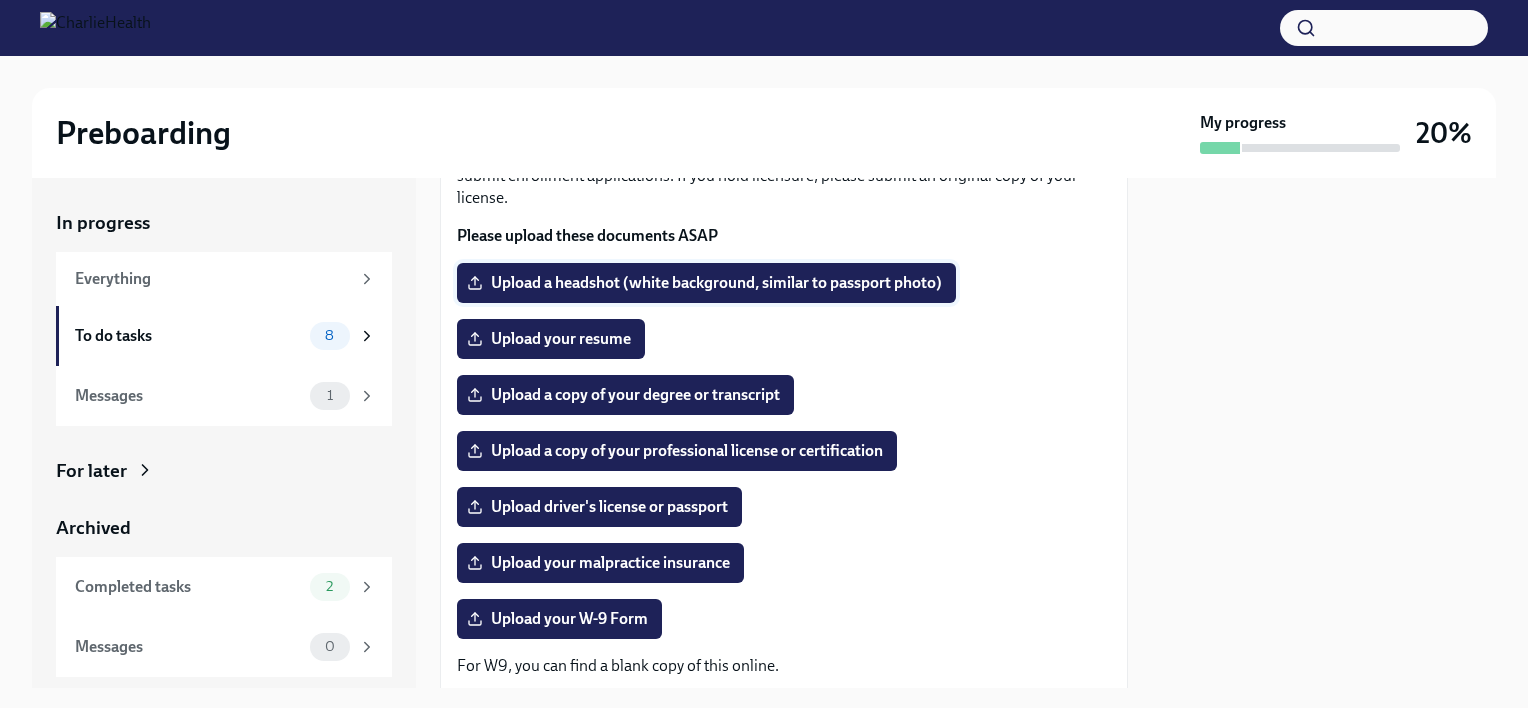 drag, startPoint x: 1388, startPoint y: 219, endPoint x: 840, endPoint y: 283, distance: 551.72455 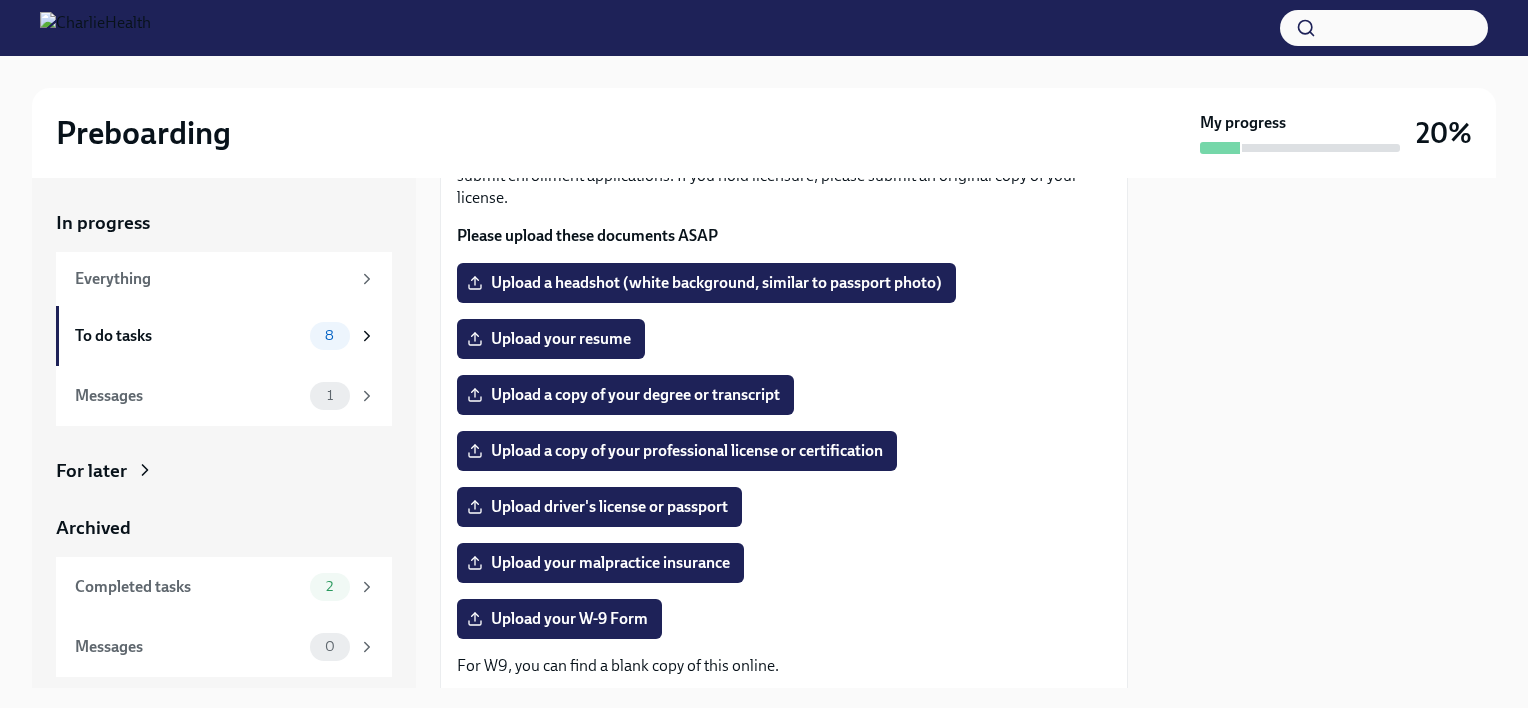 click at bounding box center [1324, 433] 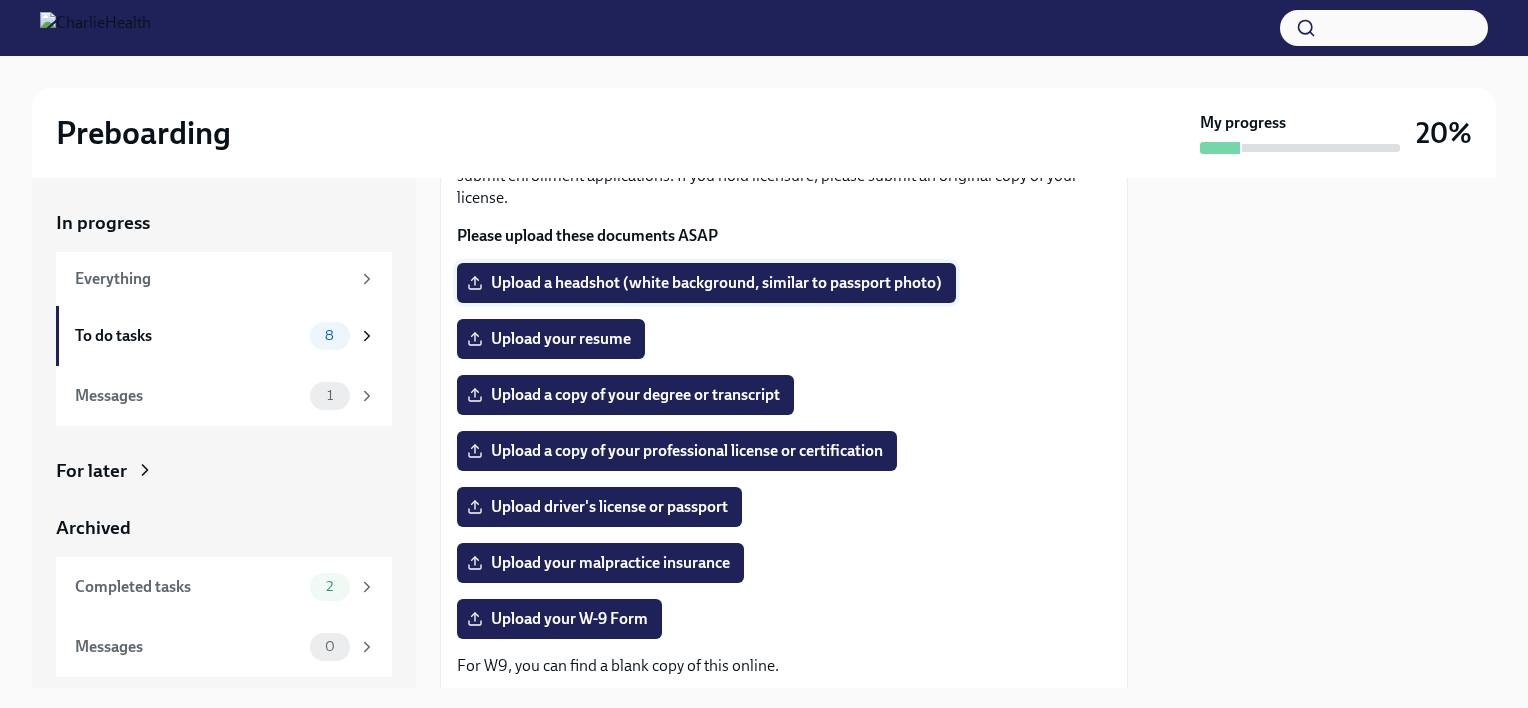 click on "Upload a headshot (white background, similar to passport photo)" at bounding box center [706, 283] 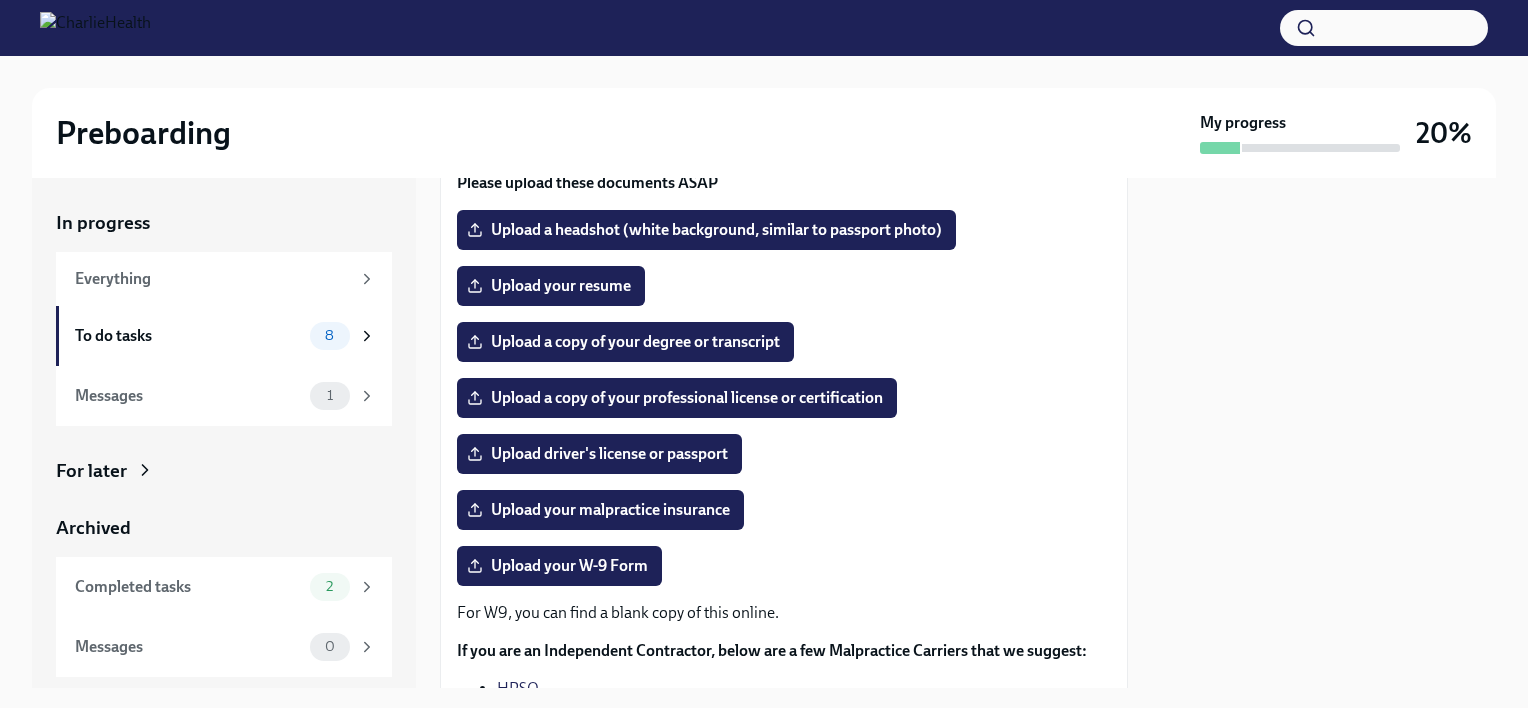 scroll, scrollTop: 226, scrollLeft: 0, axis: vertical 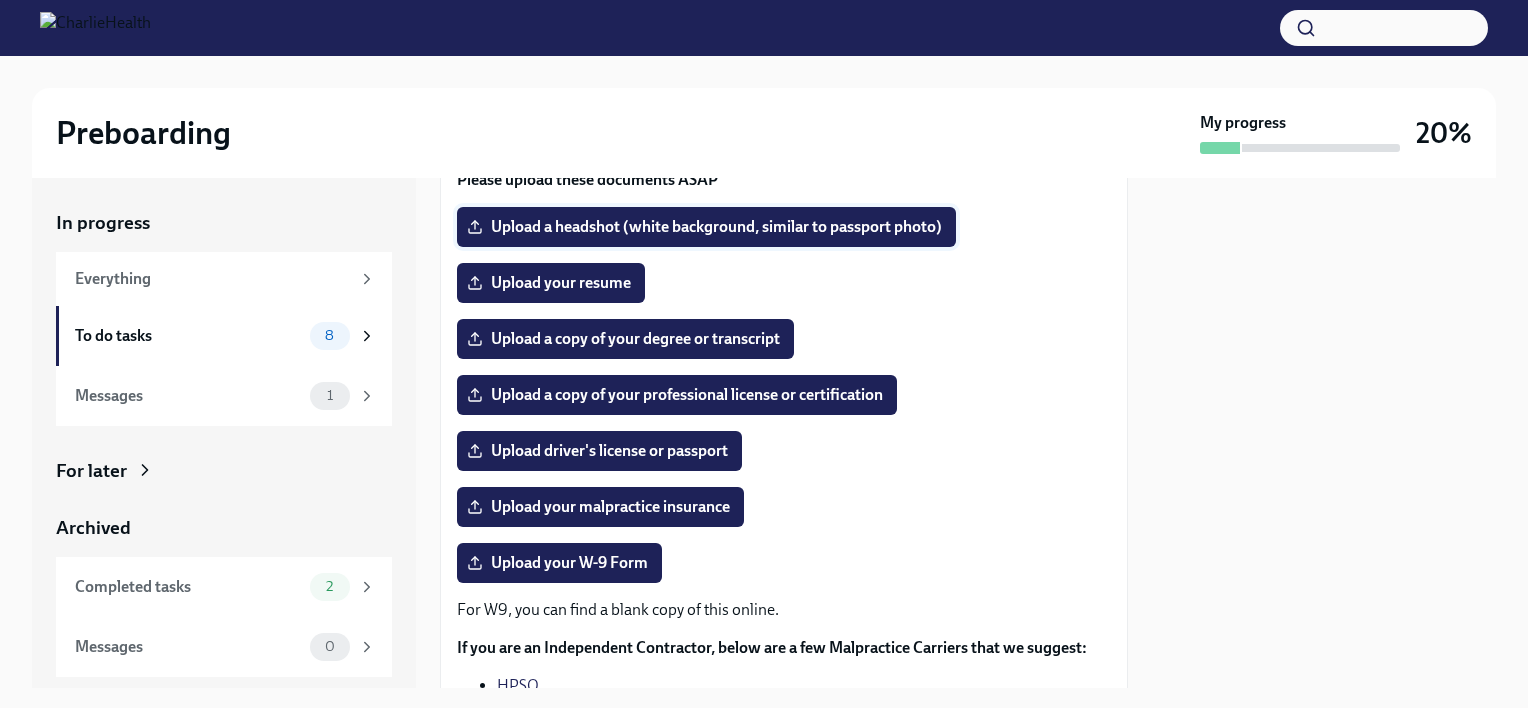 click on "Upload a headshot (white background, similar to passport photo)" at bounding box center (706, 227) 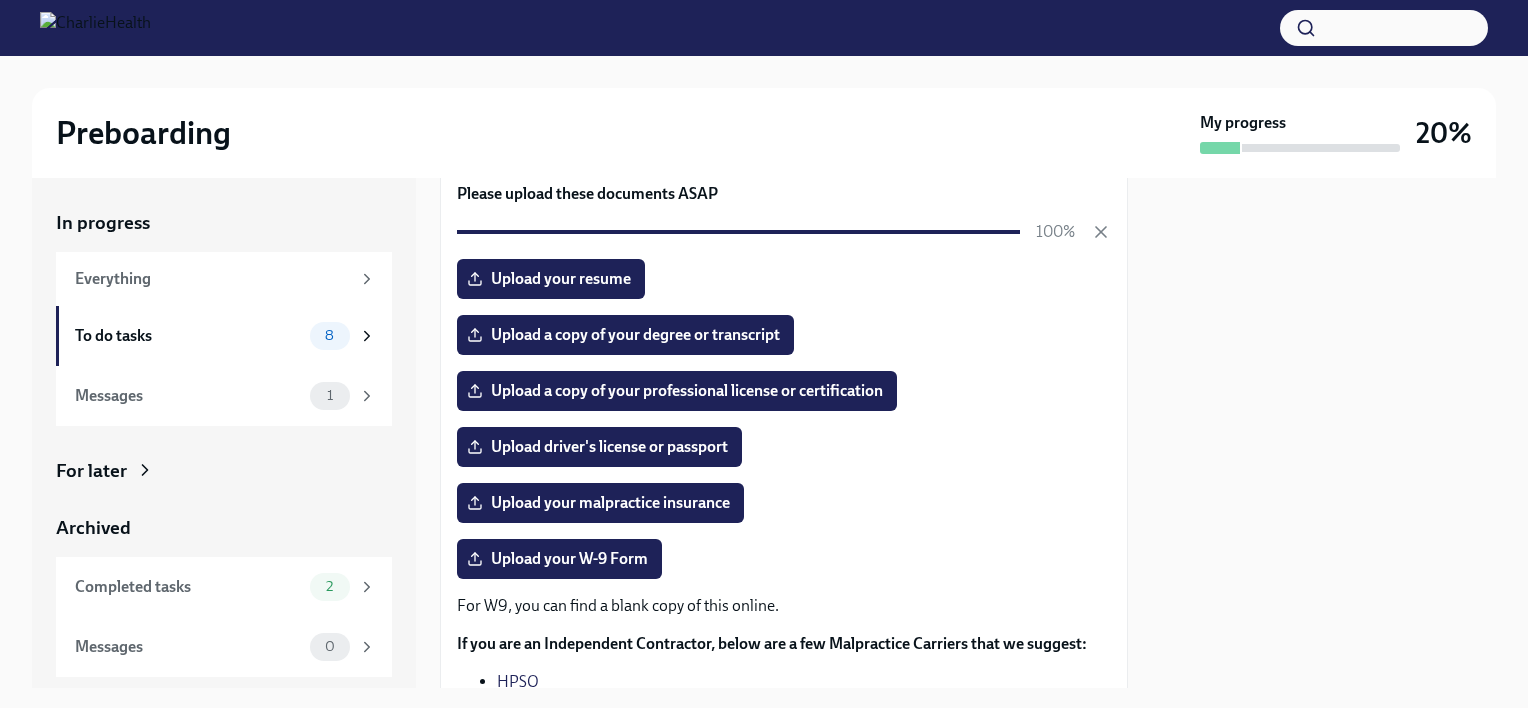 scroll, scrollTop: 214, scrollLeft: 0, axis: vertical 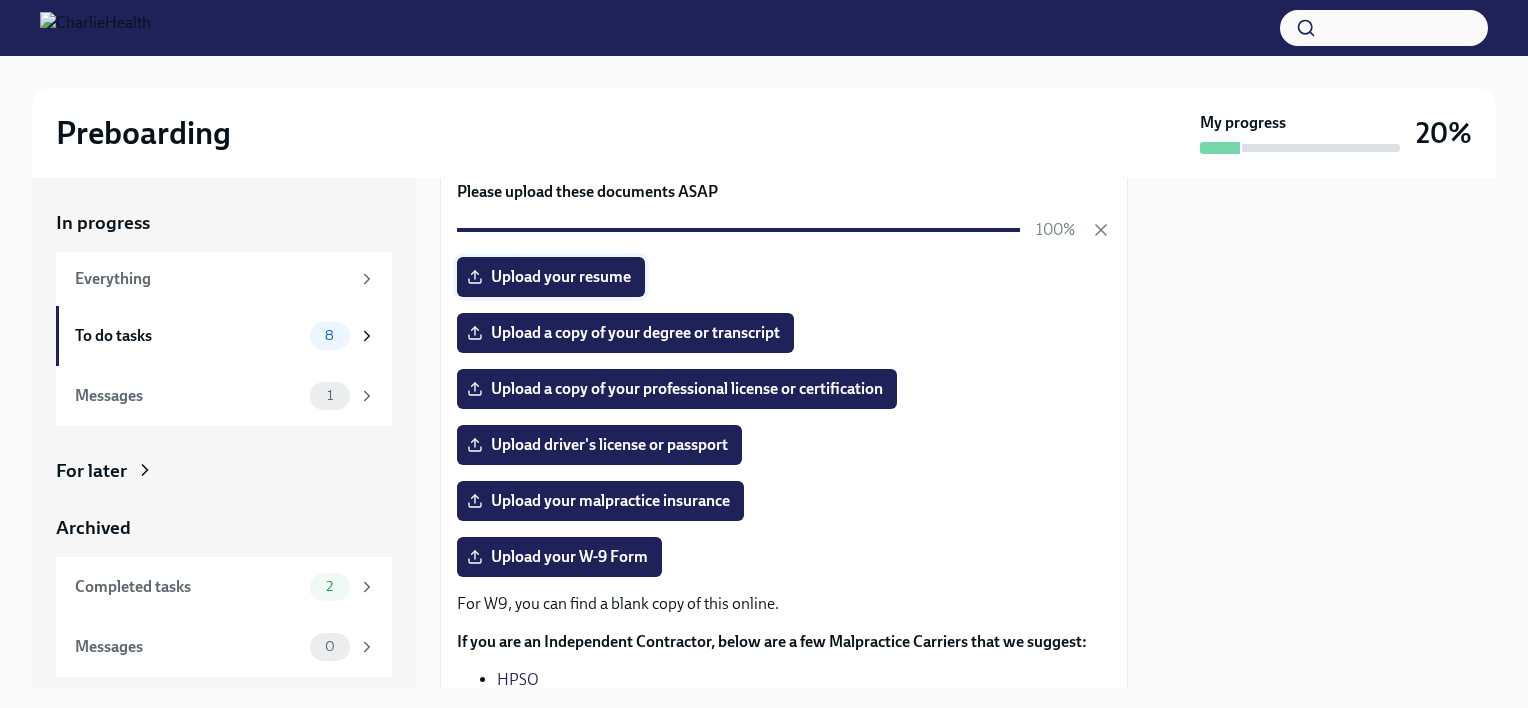 click on "Upload your resume" at bounding box center (551, 277) 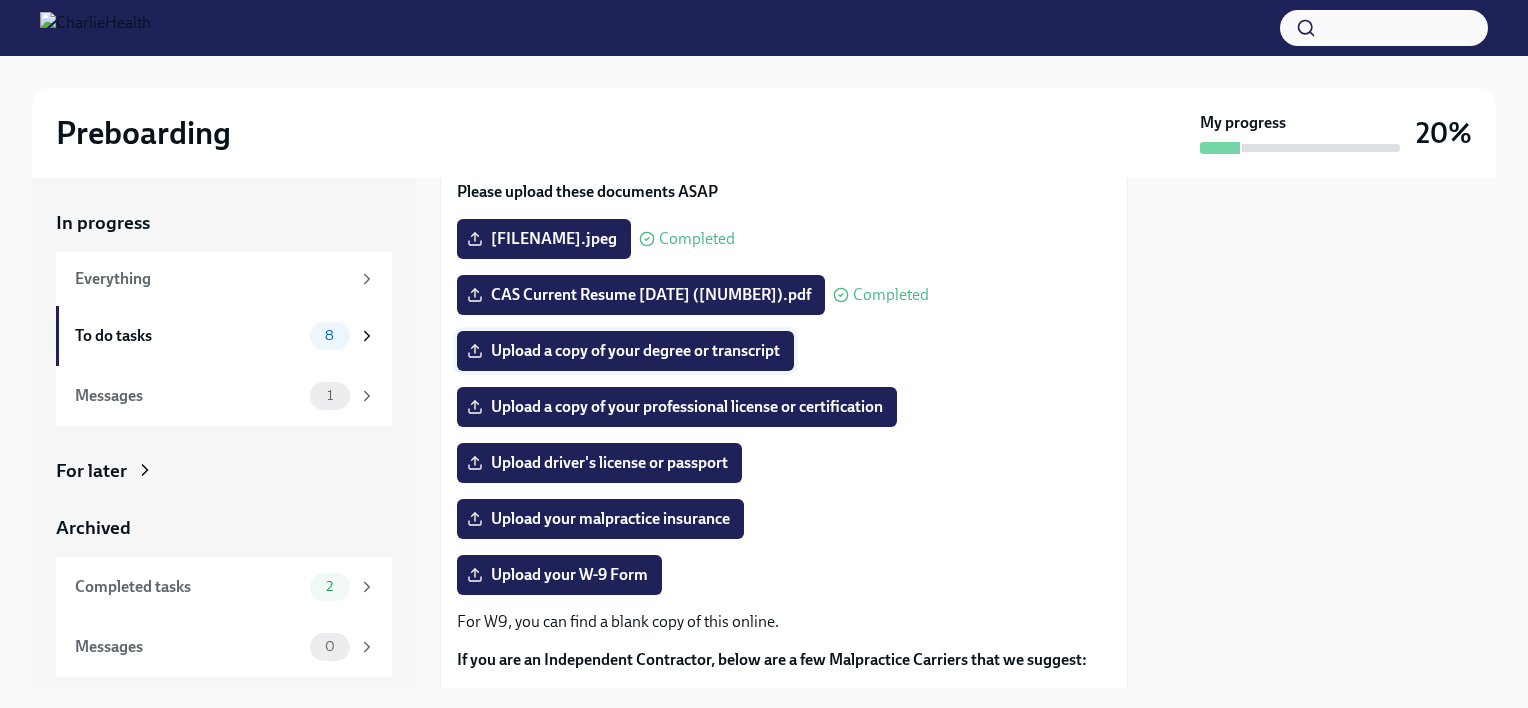 click on "Upload a copy of your degree or transcript" at bounding box center (625, 351) 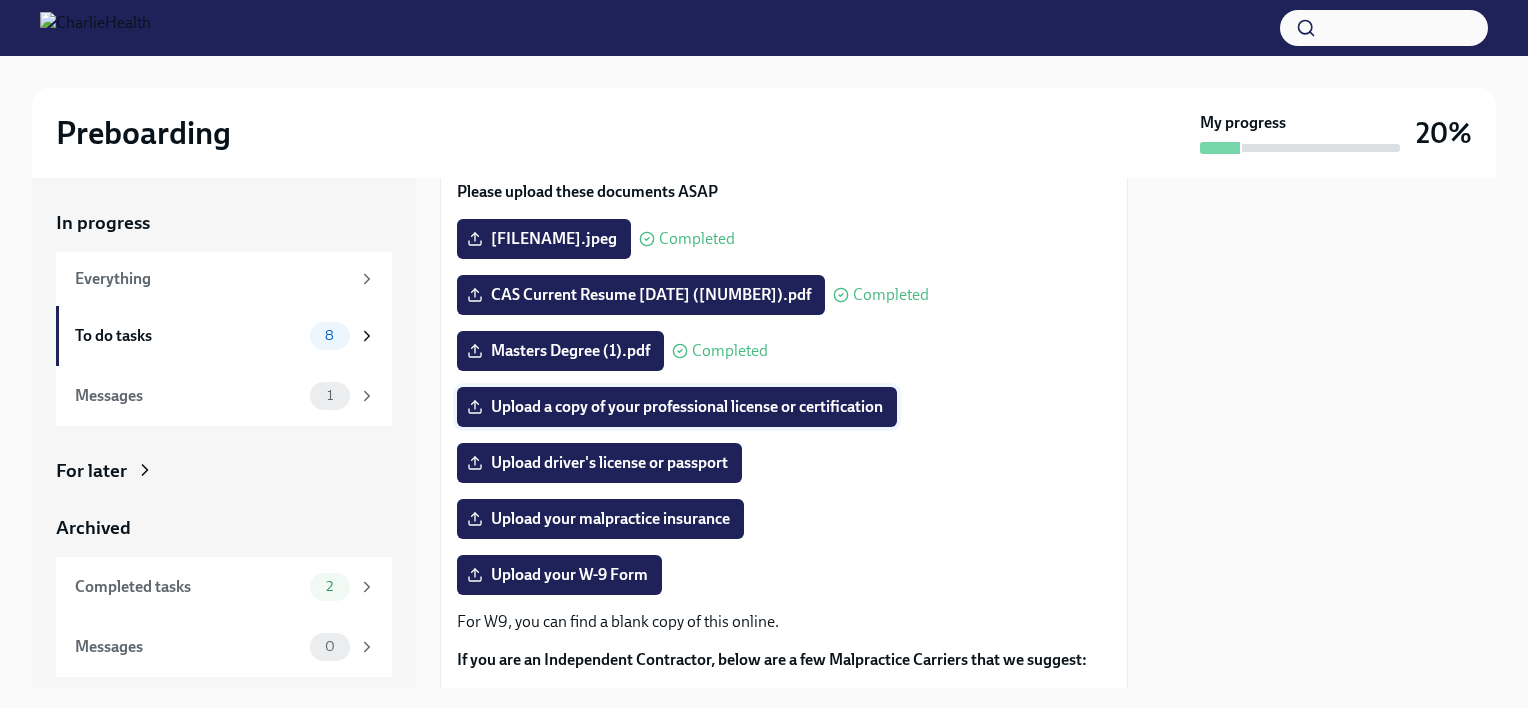 click on "Upload a copy of your professional license or certification" at bounding box center (677, 407) 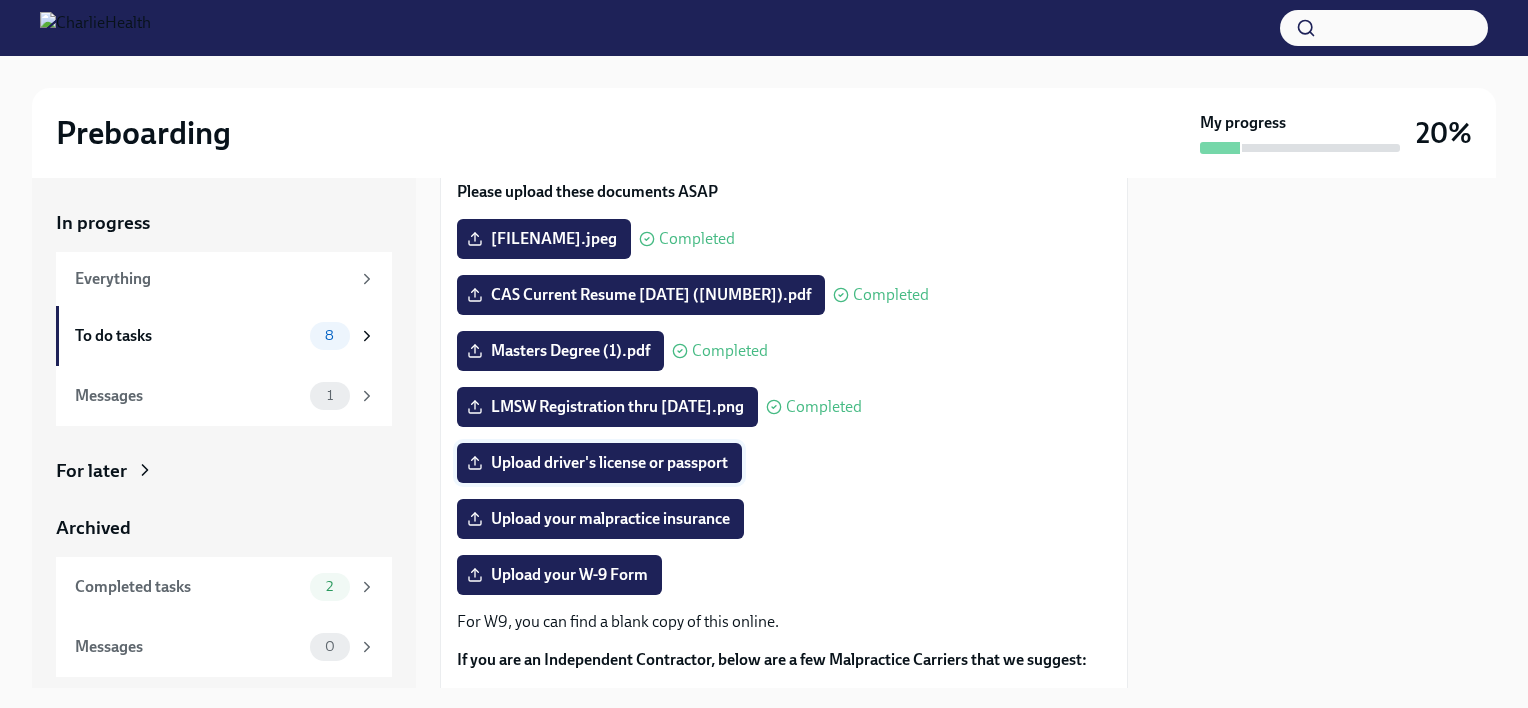 click on "Upload driver's license or passport" at bounding box center (599, 463) 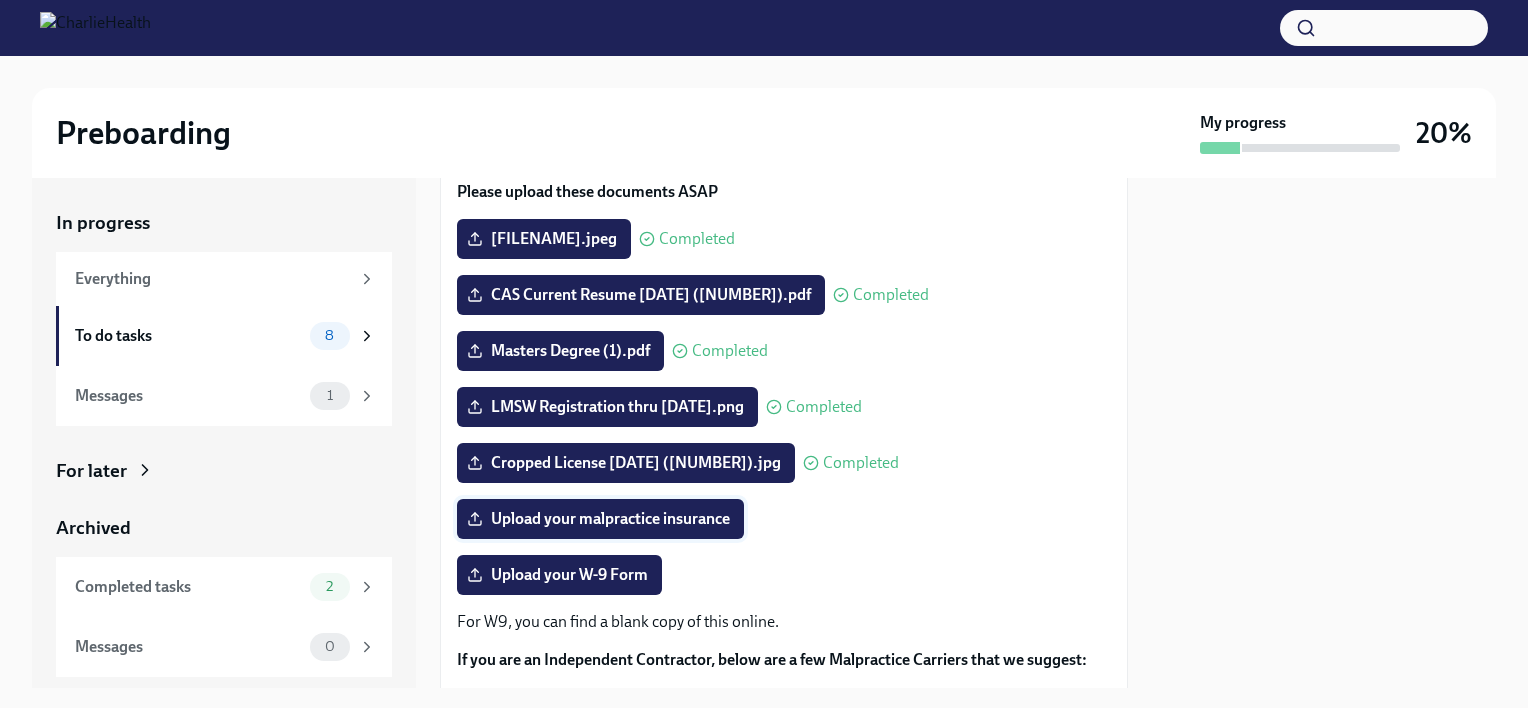 click on "Upload your malpractice insurance" at bounding box center [600, 519] 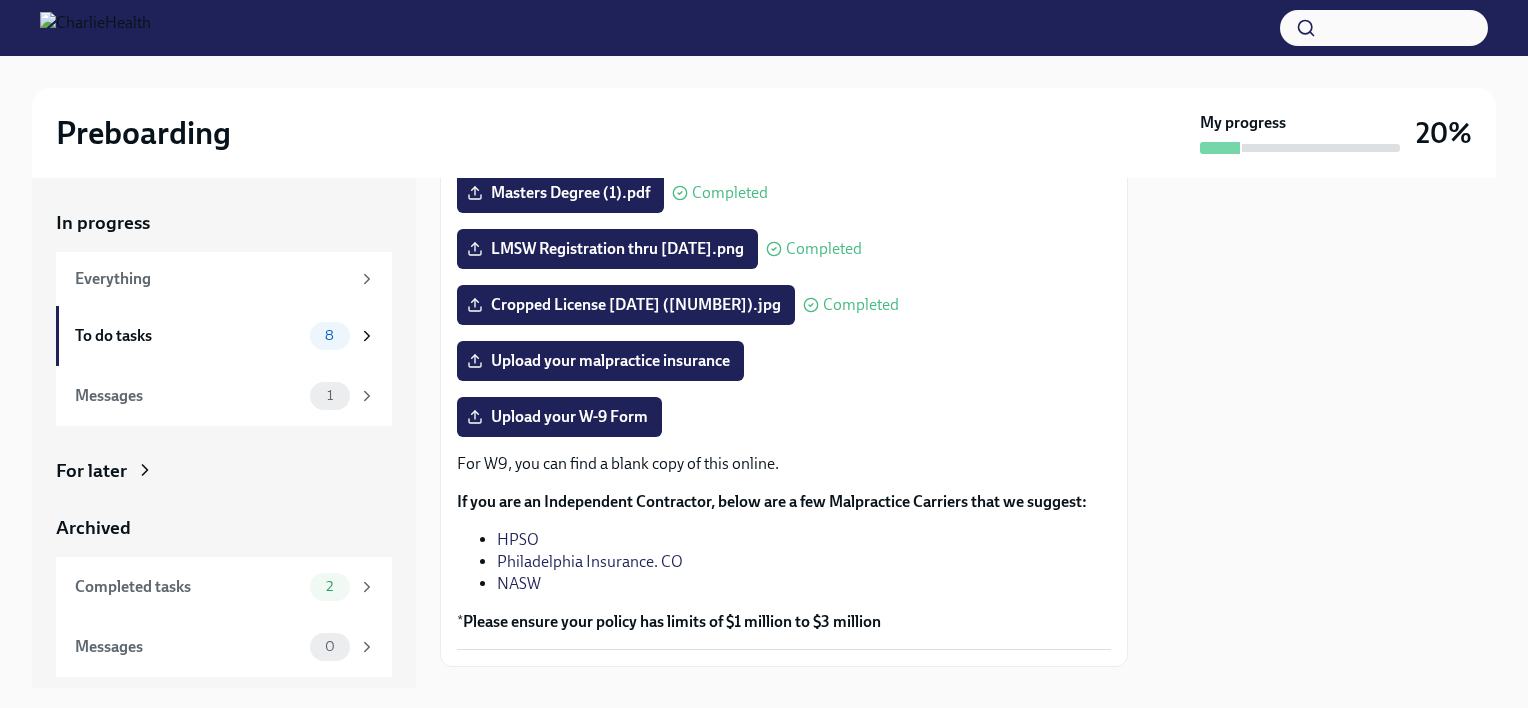 scroll, scrollTop: 371, scrollLeft: 0, axis: vertical 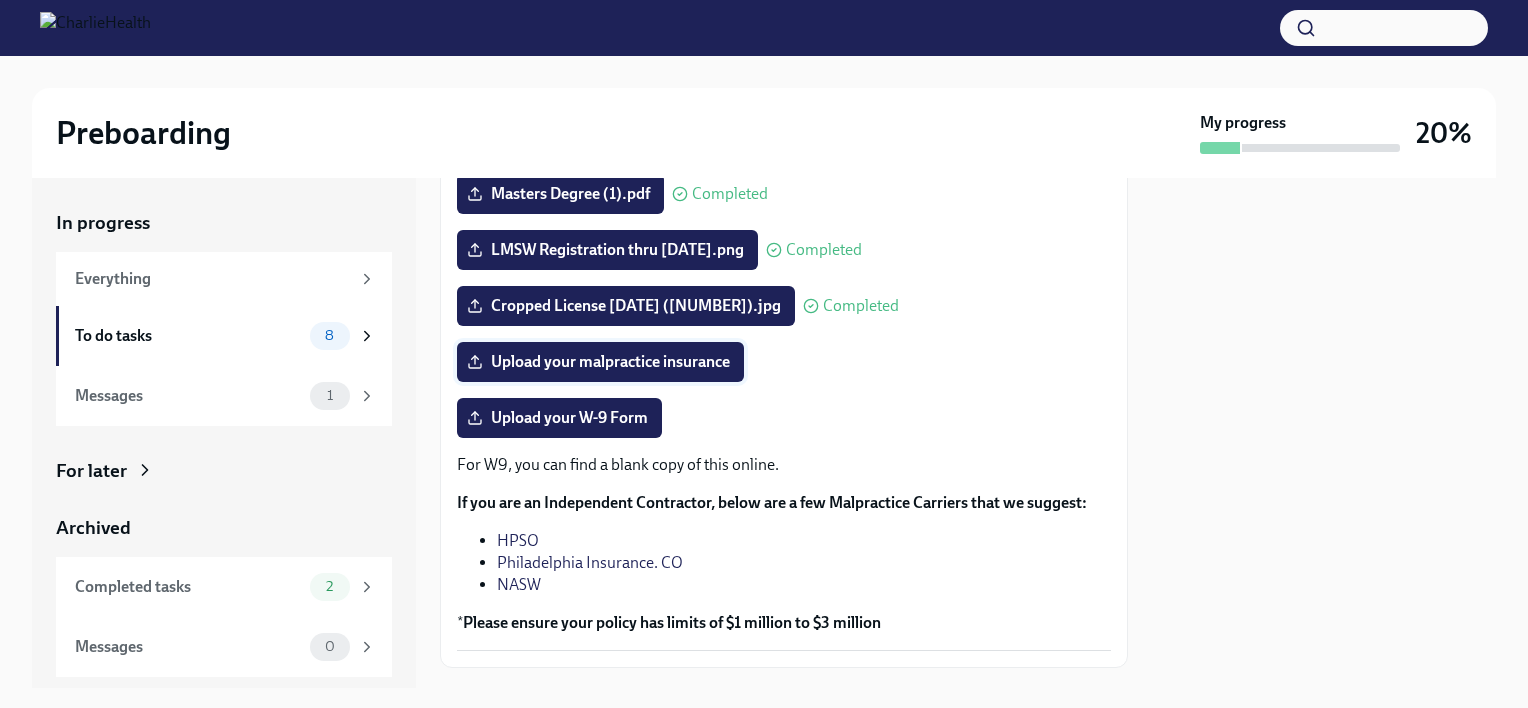 click on "Upload your malpractice insurance" at bounding box center (600, 362) 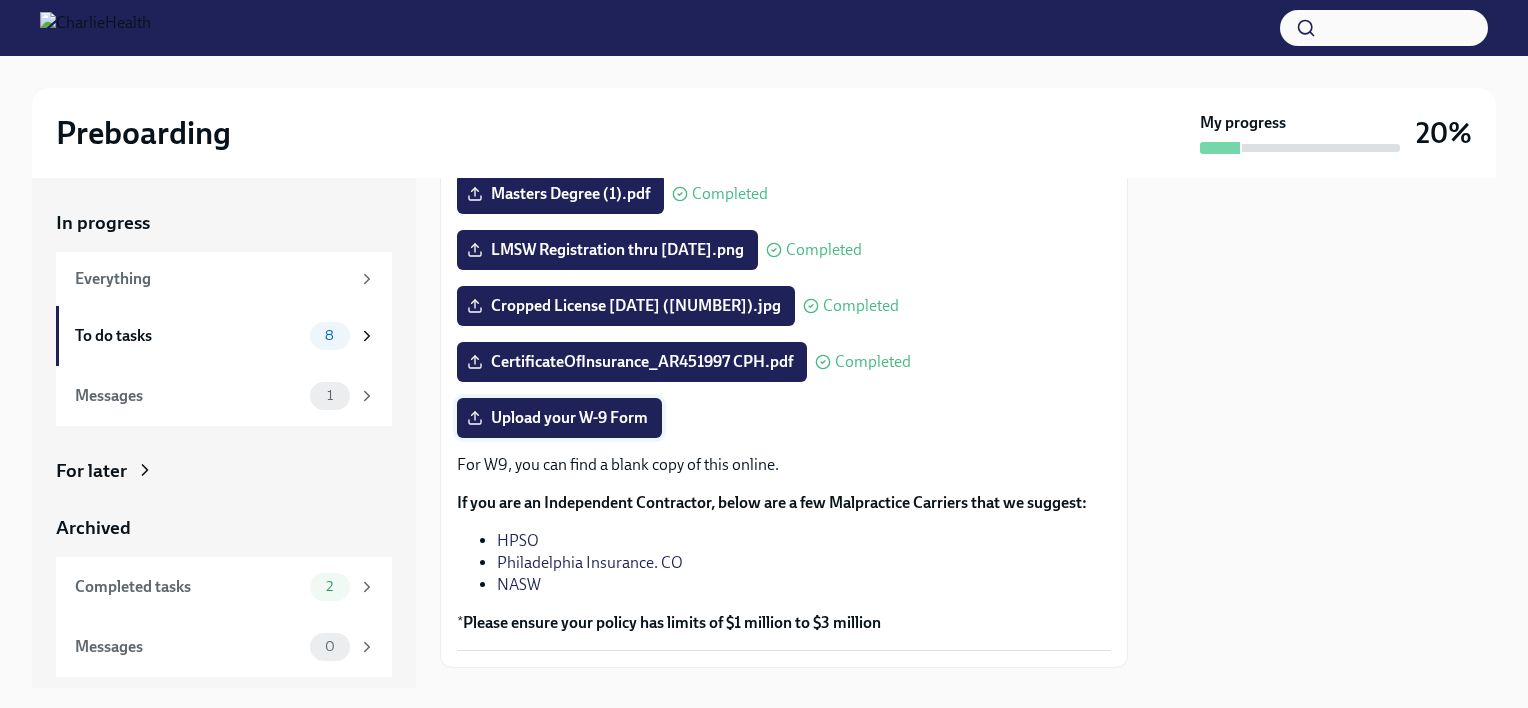 click on "Upload your W-9 Form" at bounding box center [559, 418] 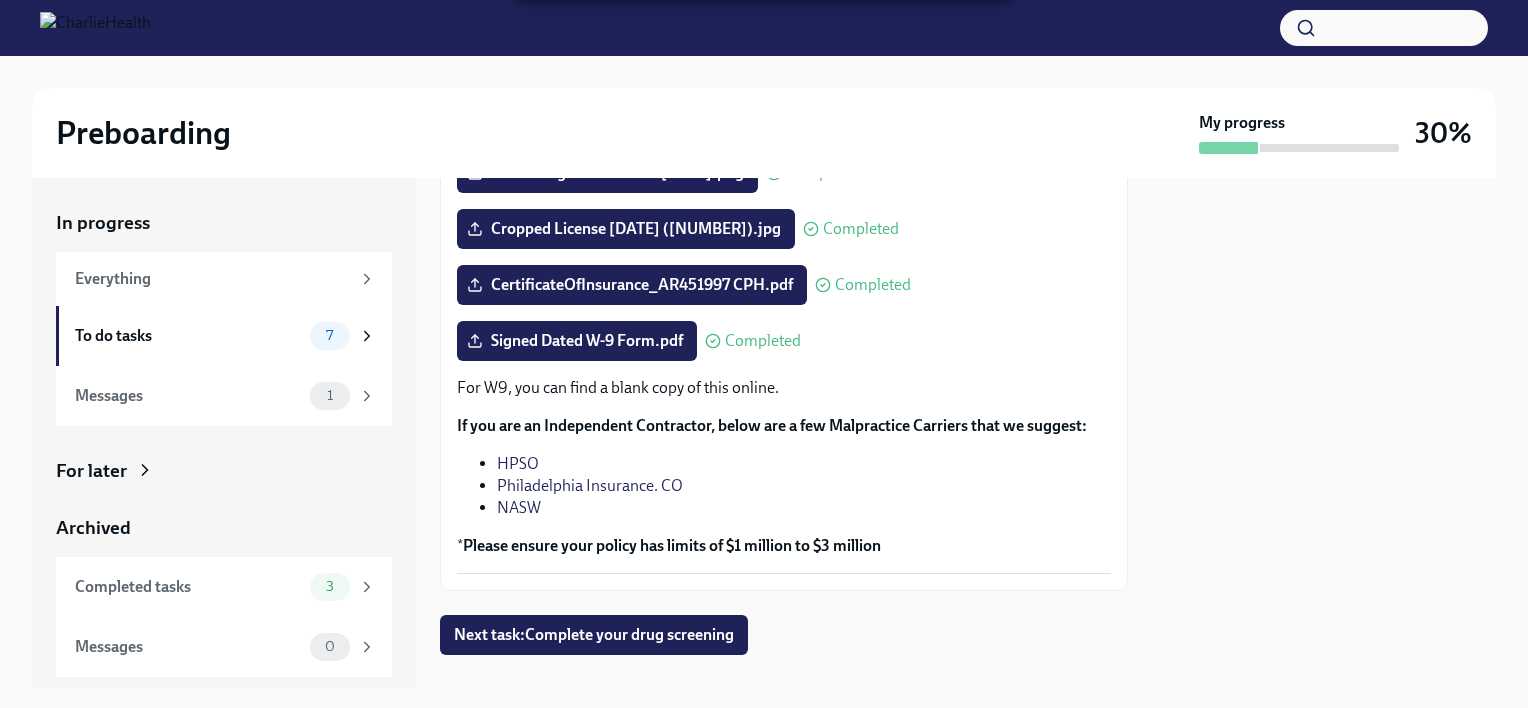 scroll, scrollTop: 478, scrollLeft: 0, axis: vertical 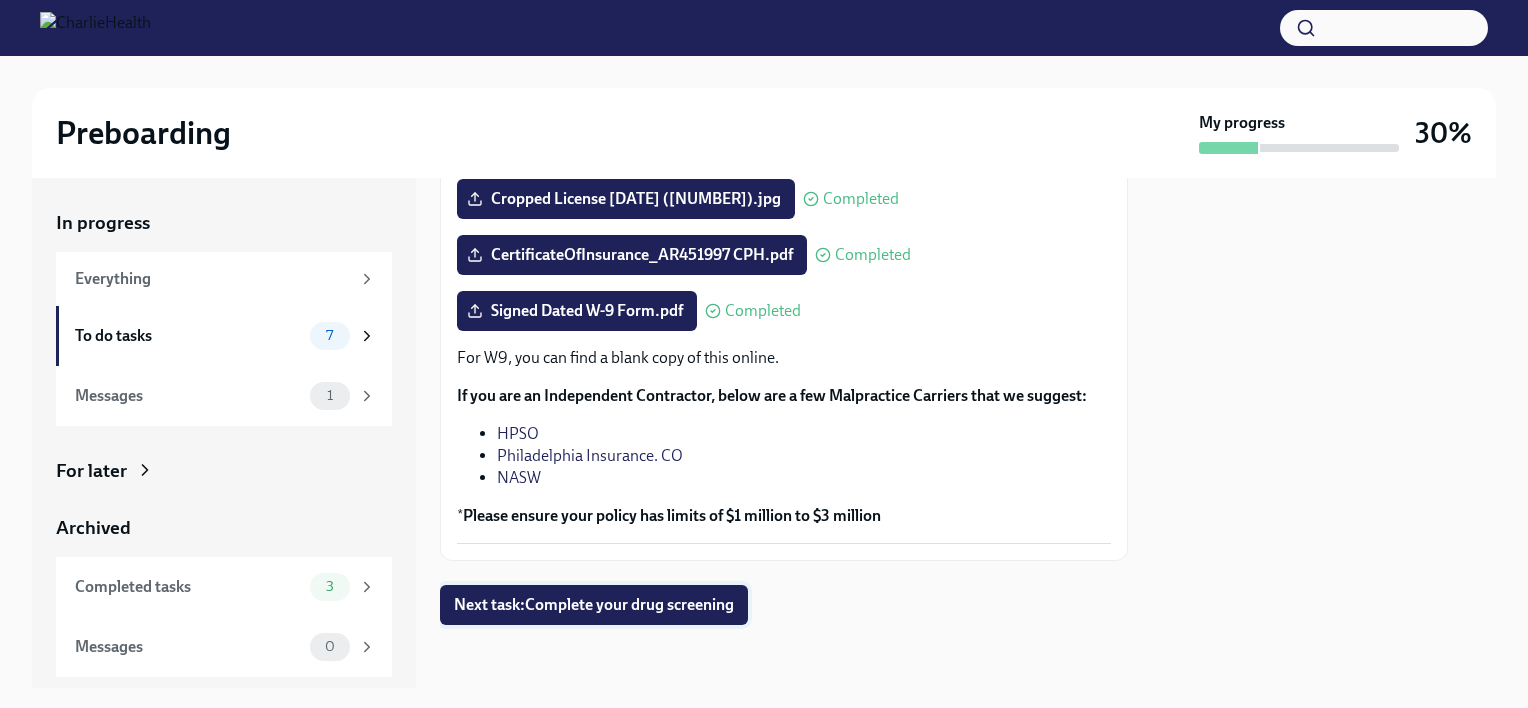 click on "Next task :  Complete your drug screening" at bounding box center [594, 605] 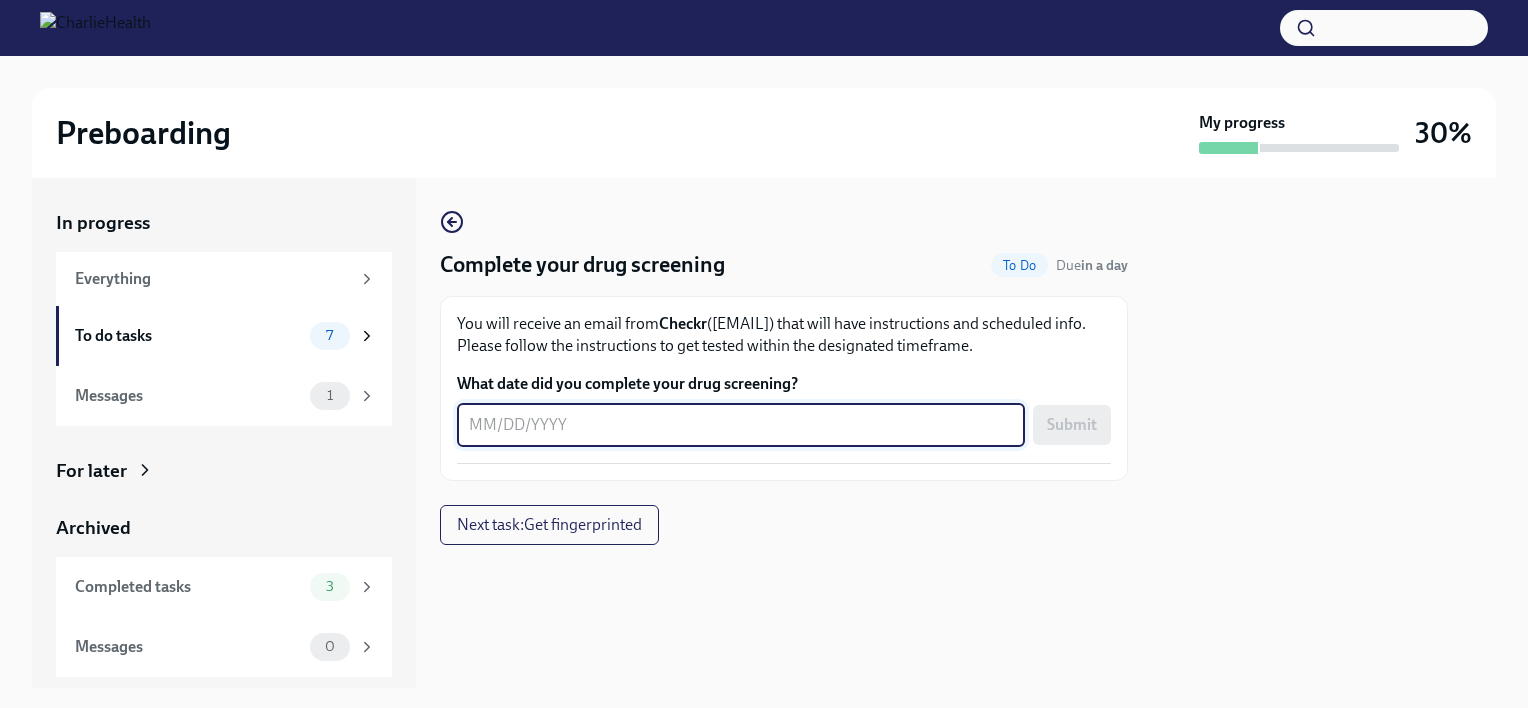 click on "What date did you complete your drug screening?" at bounding box center (741, 425) 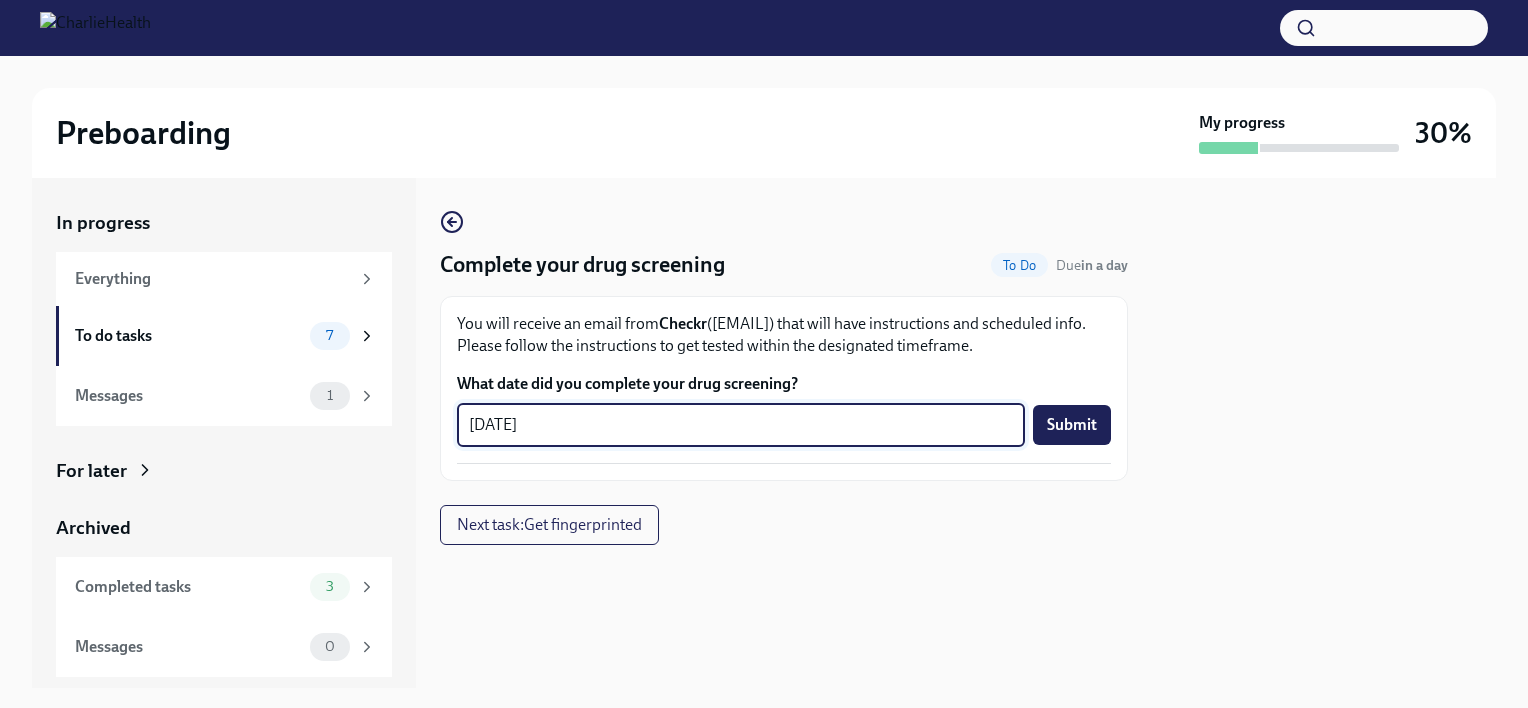 type on "[DATE]" 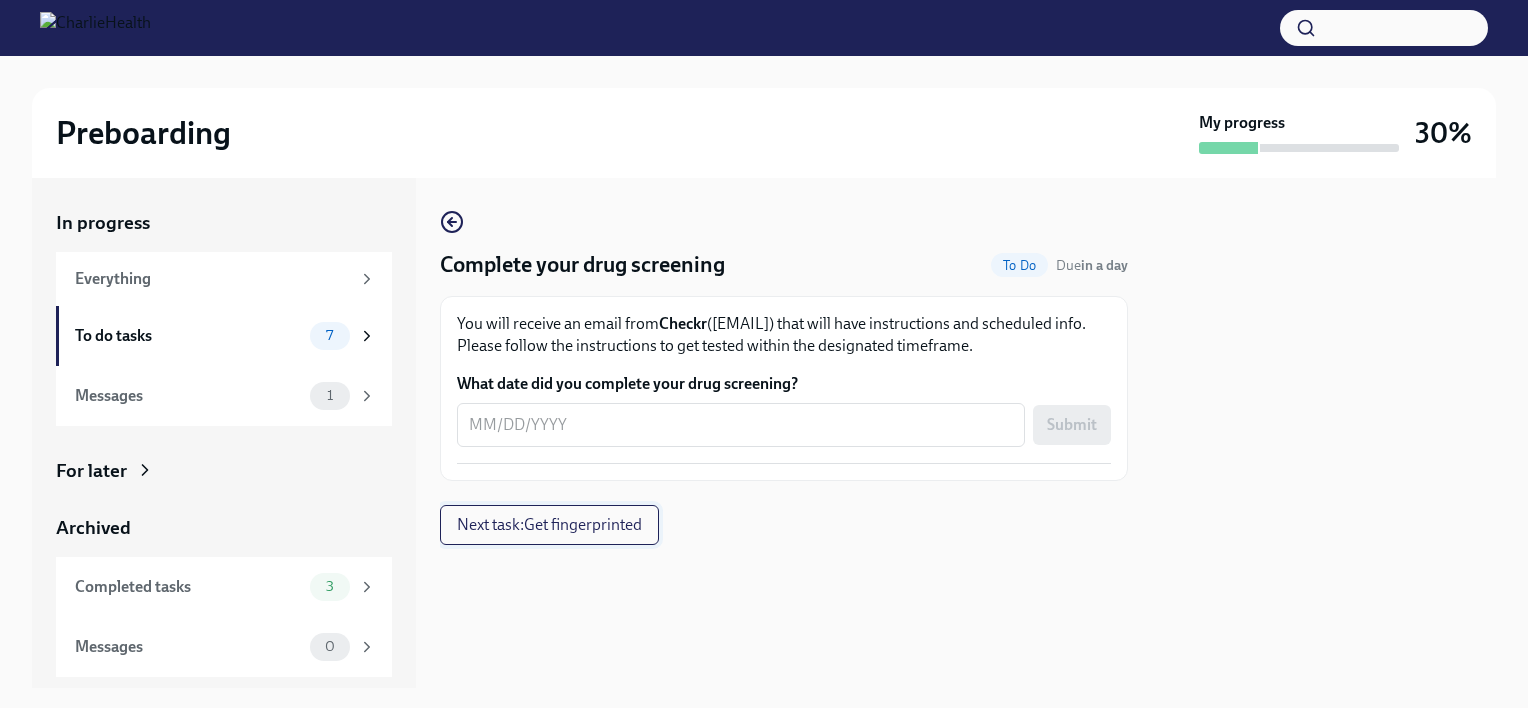 click on "Next task :  Get fingerprinted" at bounding box center [549, 525] 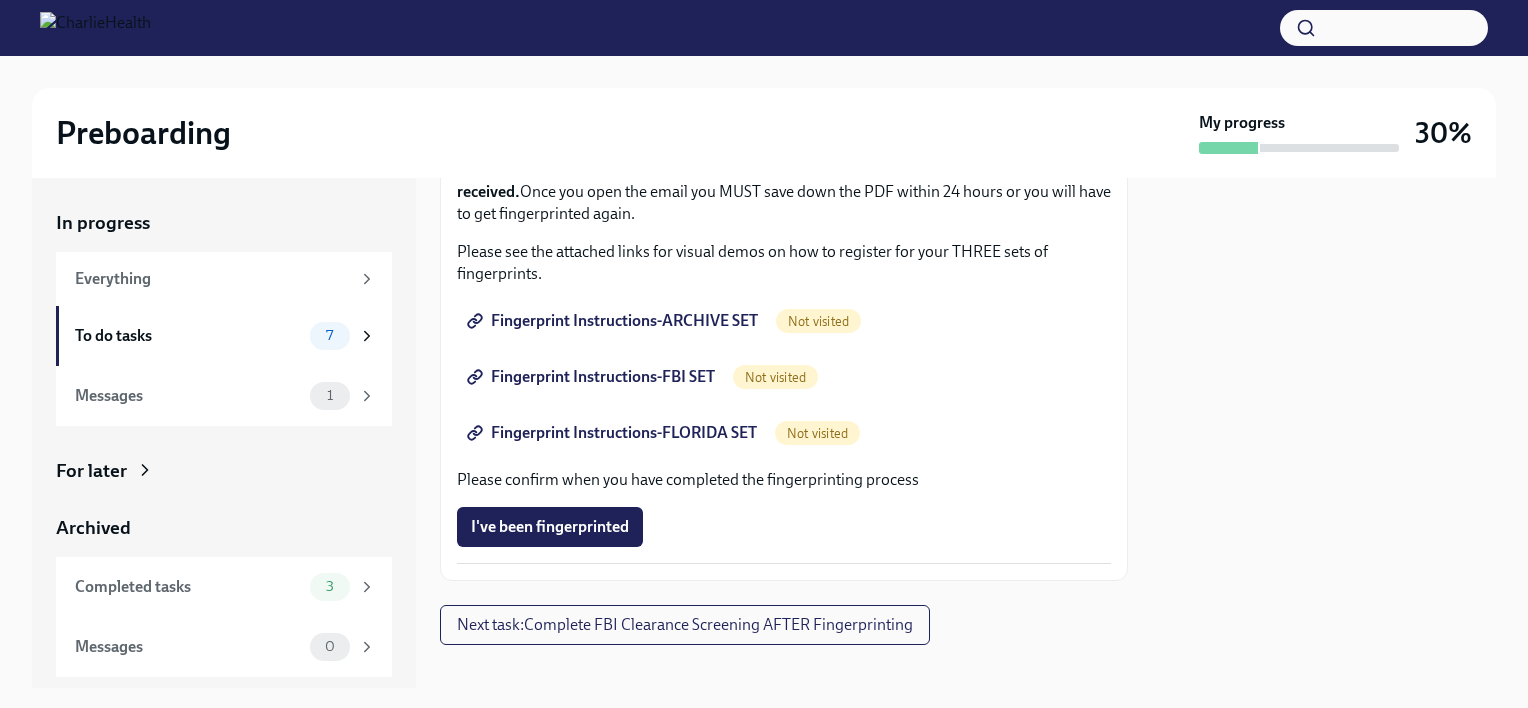 scroll, scrollTop: 316, scrollLeft: 0, axis: vertical 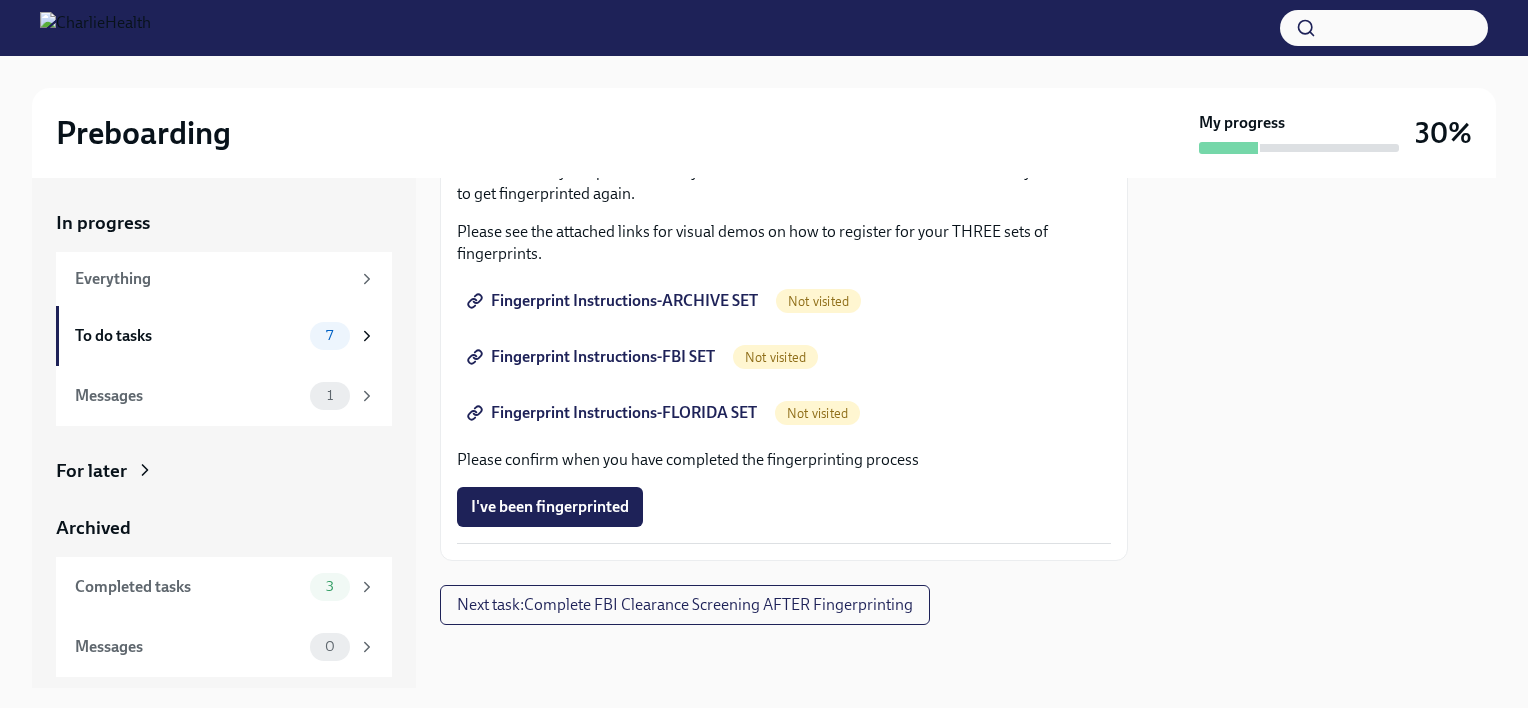 click on "Fingerprint Instructions-ARCHIVE SET" at bounding box center [614, 301] 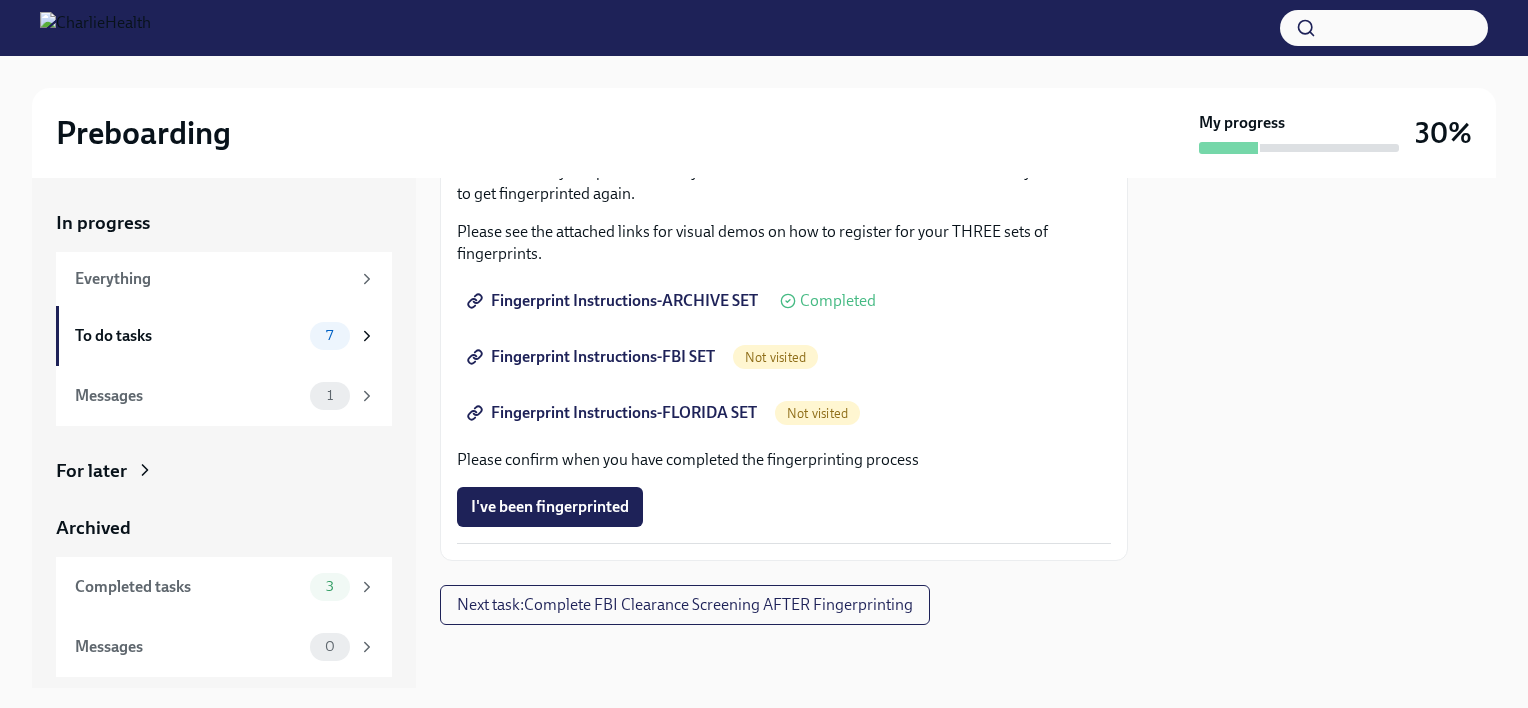 click on "Fingerprint Instructions-FBI SET" at bounding box center [593, 357] 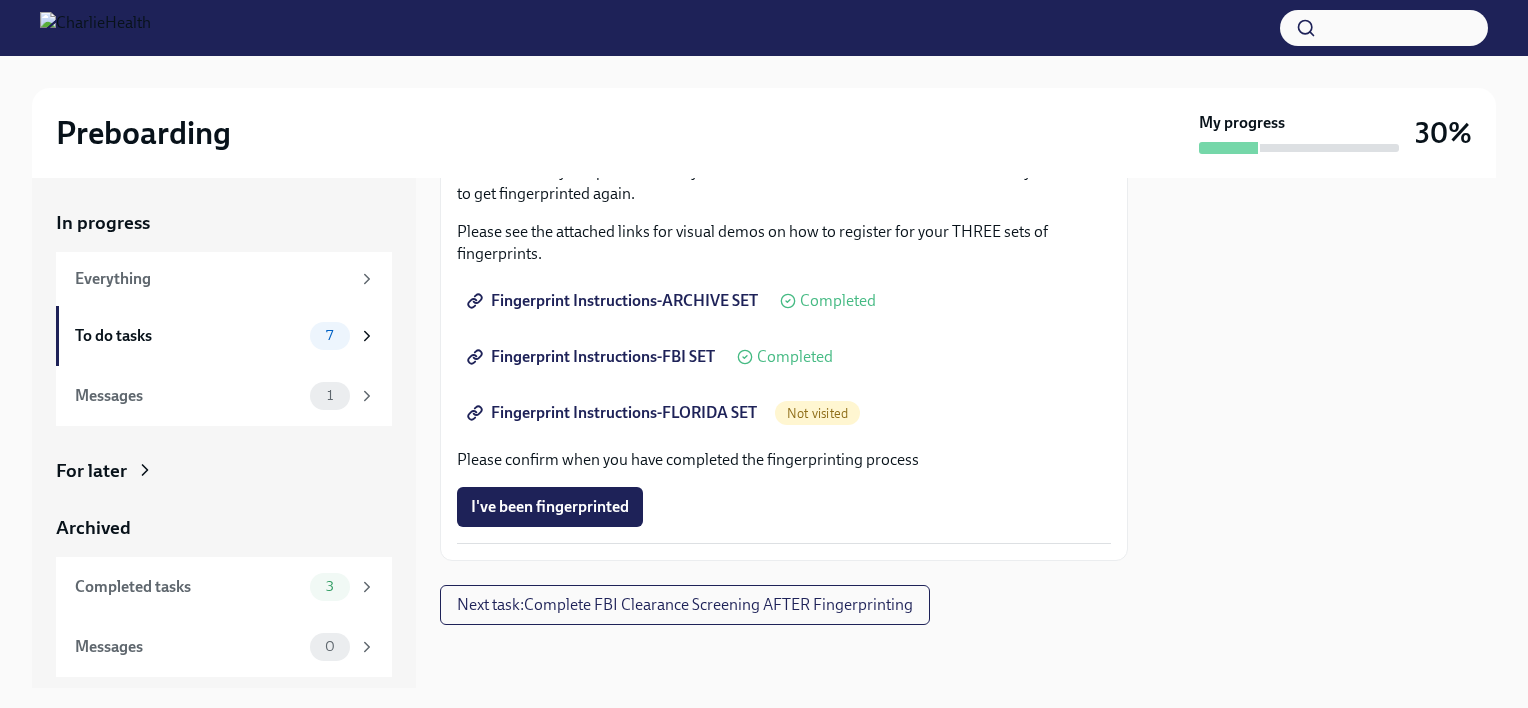 click on "Fingerprint Instructions-FLORIDA SET" at bounding box center (614, 413) 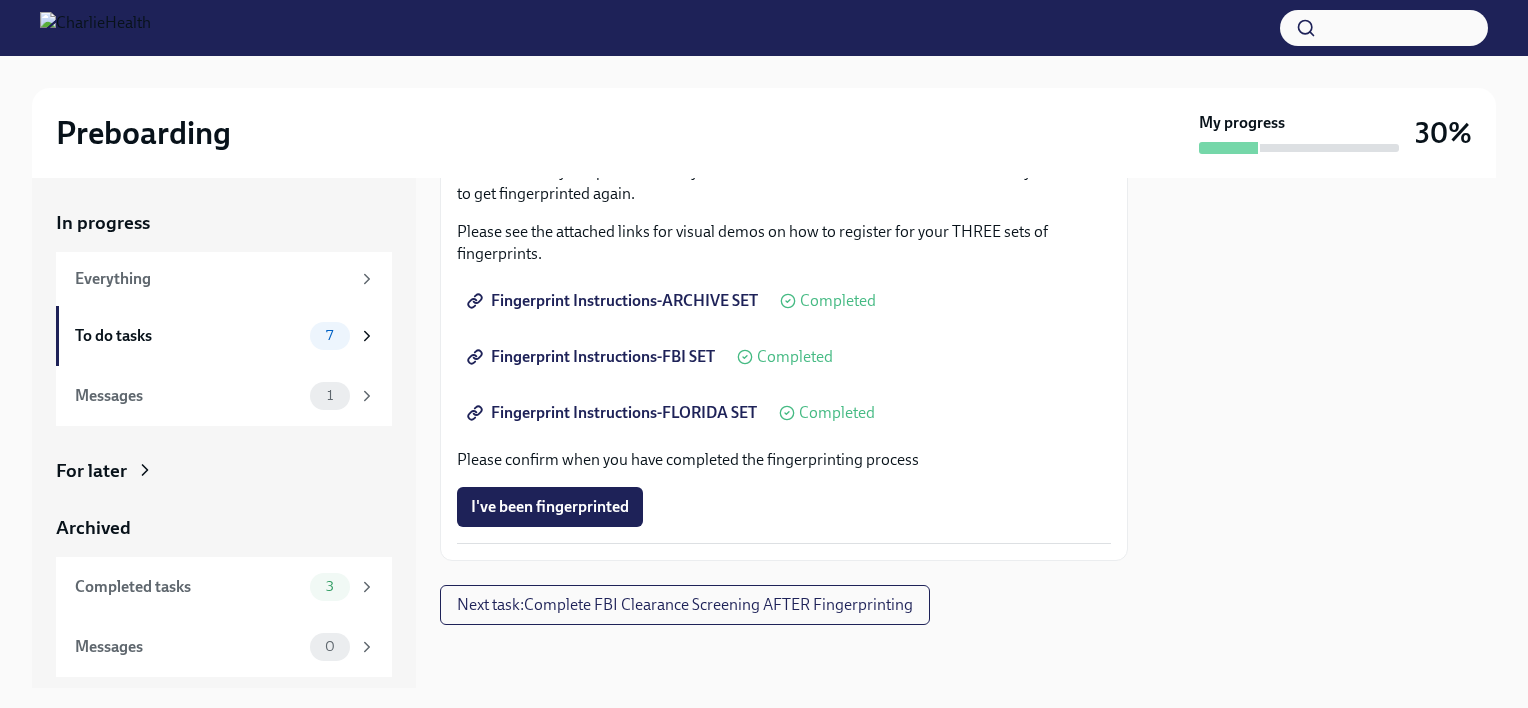 drag, startPoint x: 777, startPoint y: 299, endPoint x: 772, endPoint y: 276, distance: 23.537205 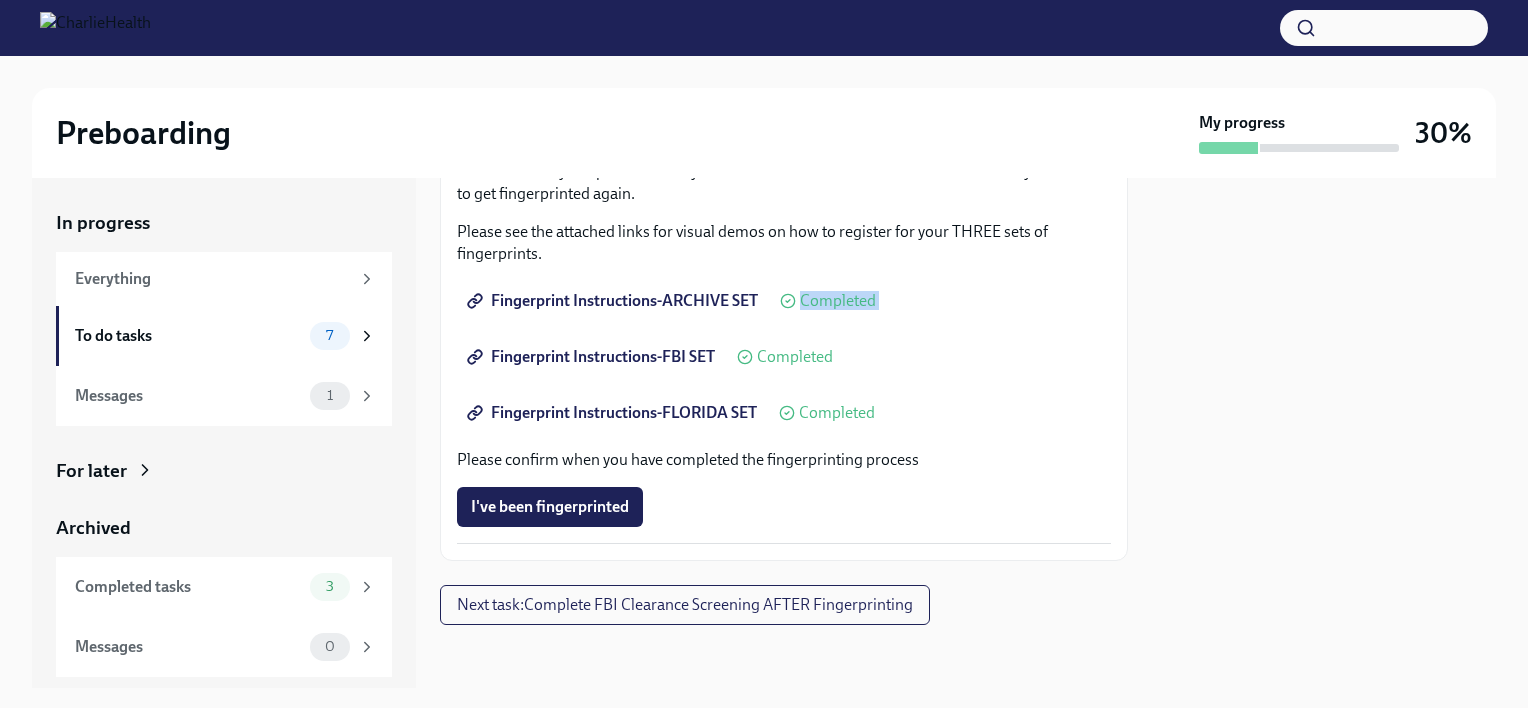 drag, startPoint x: 777, startPoint y: 304, endPoint x: 613, endPoint y: 331, distance: 166.2077 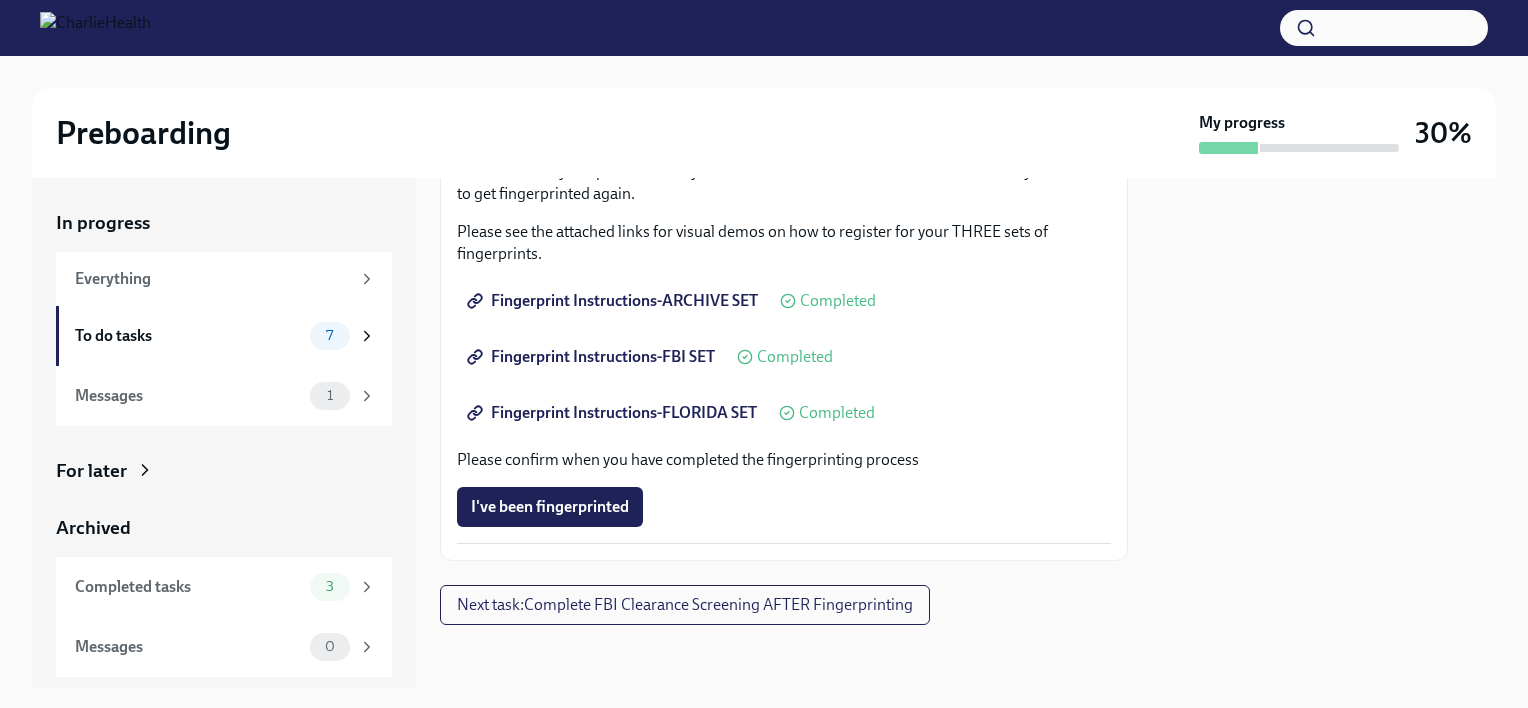 click on "Please see the attached links for visual demos on how to register for your THREE sets of fingerprints." at bounding box center (784, 243) 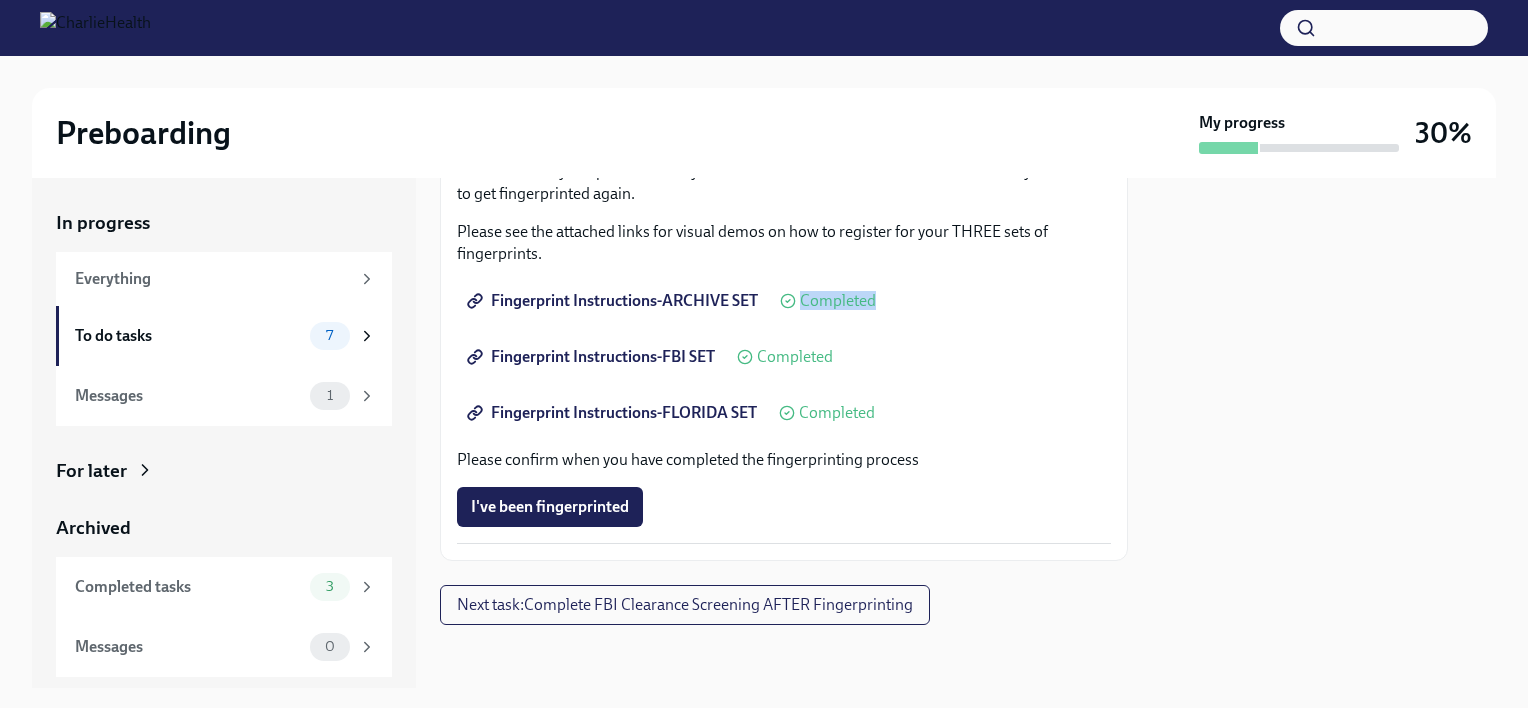 drag, startPoint x: 877, startPoint y: 293, endPoint x: 916, endPoint y: 251, distance: 57.31492 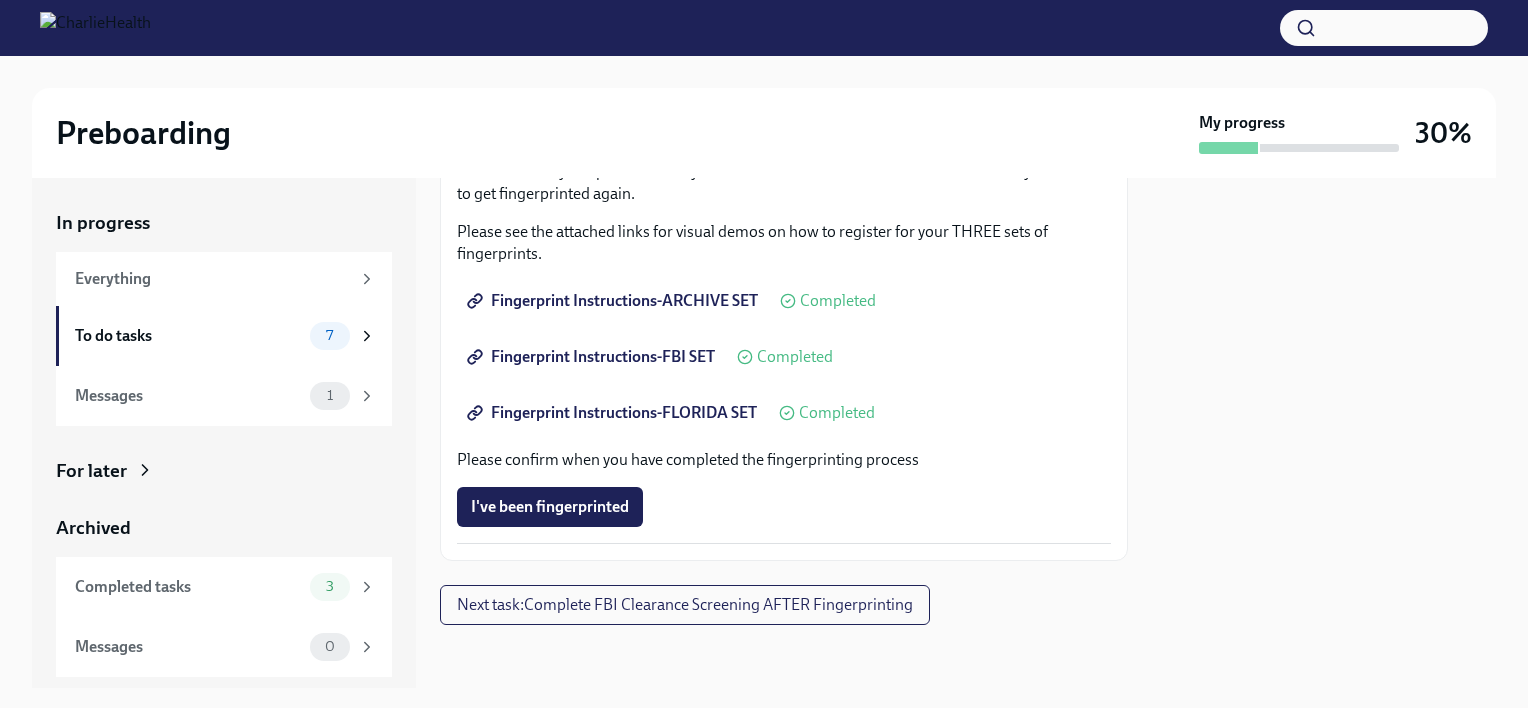 click on "Fingerprint Instructions-FBI SET Completed" at bounding box center (784, 357) 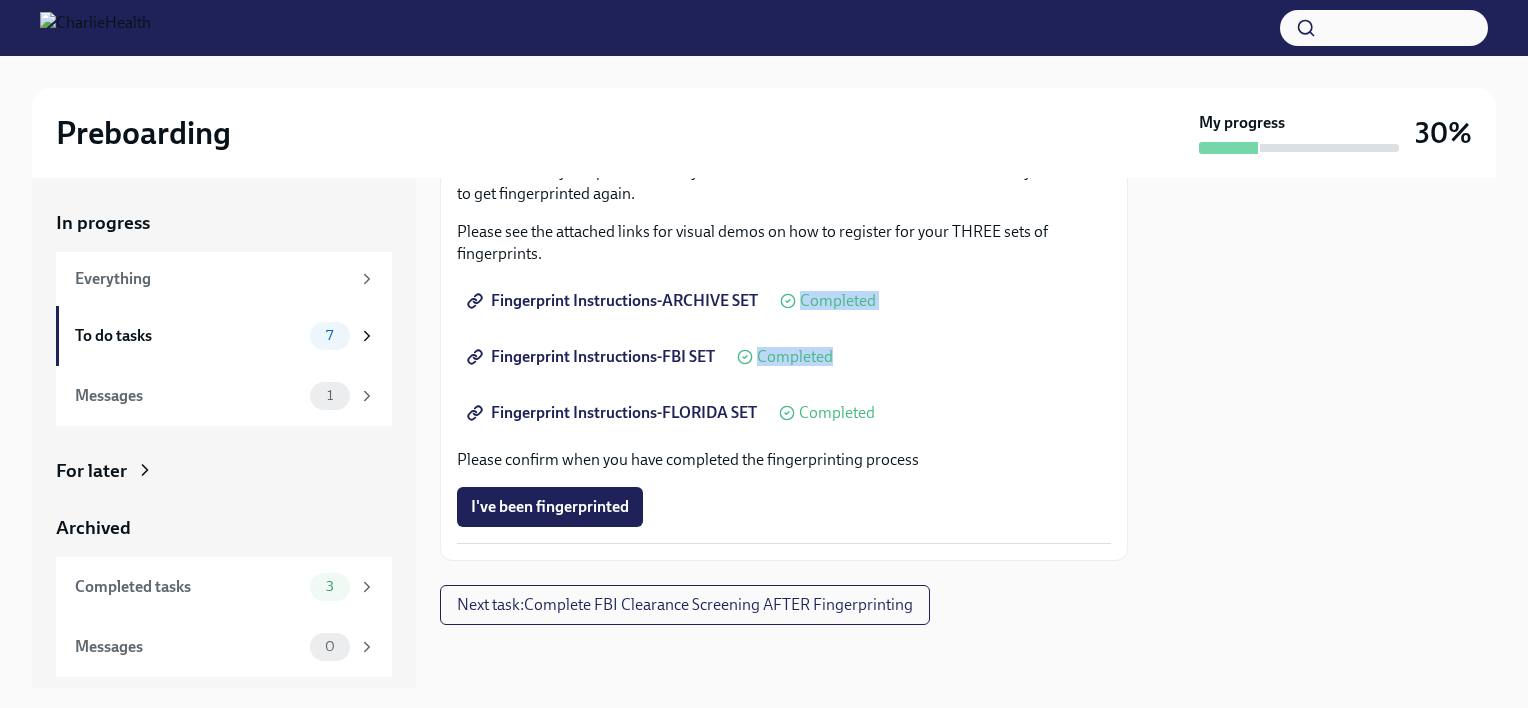 drag, startPoint x: 466, startPoint y: 272, endPoint x: 887, endPoint y: 349, distance: 427.98364 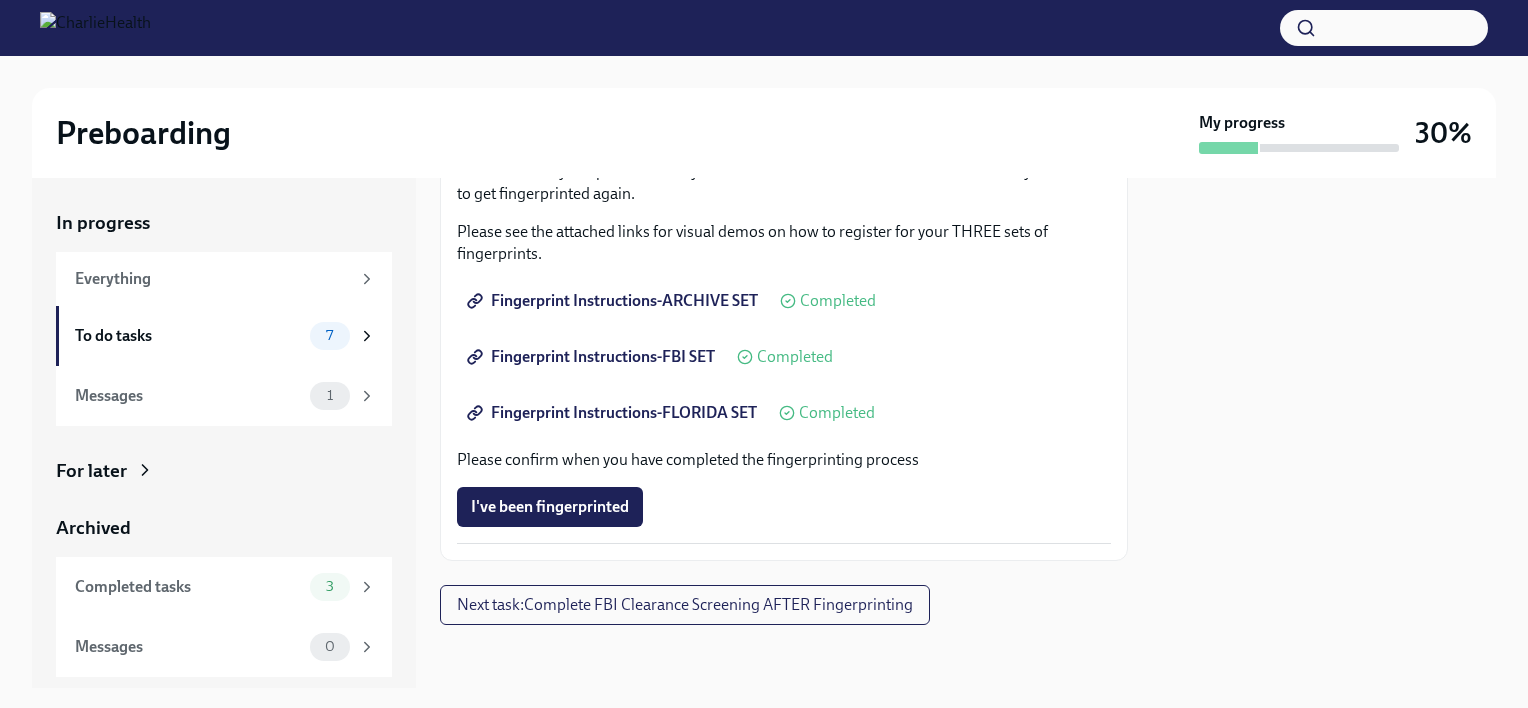 drag, startPoint x: 887, startPoint y: 349, endPoint x: 962, endPoint y: 418, distance: 101.91173 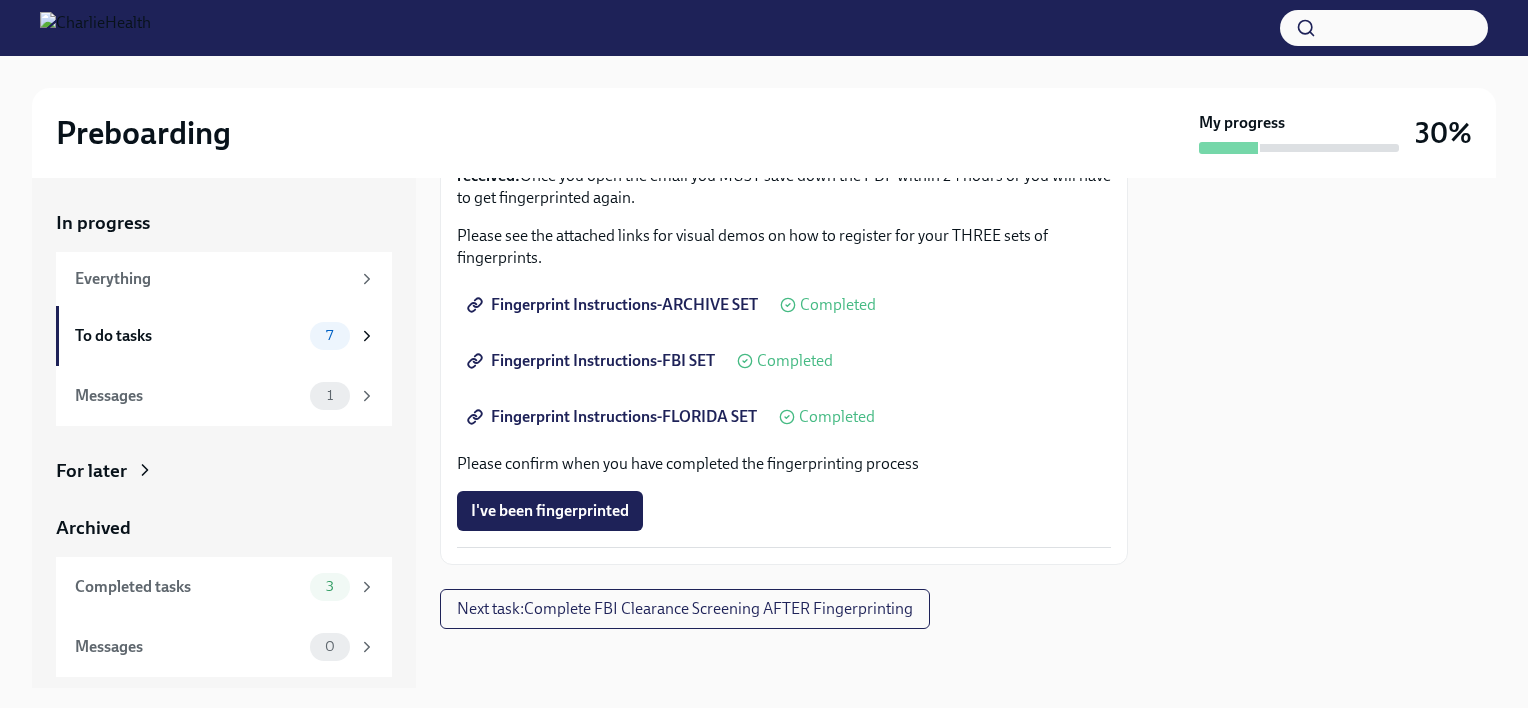 scroll, scrollTop: 316, scrollLeft: 0, axis: vertical 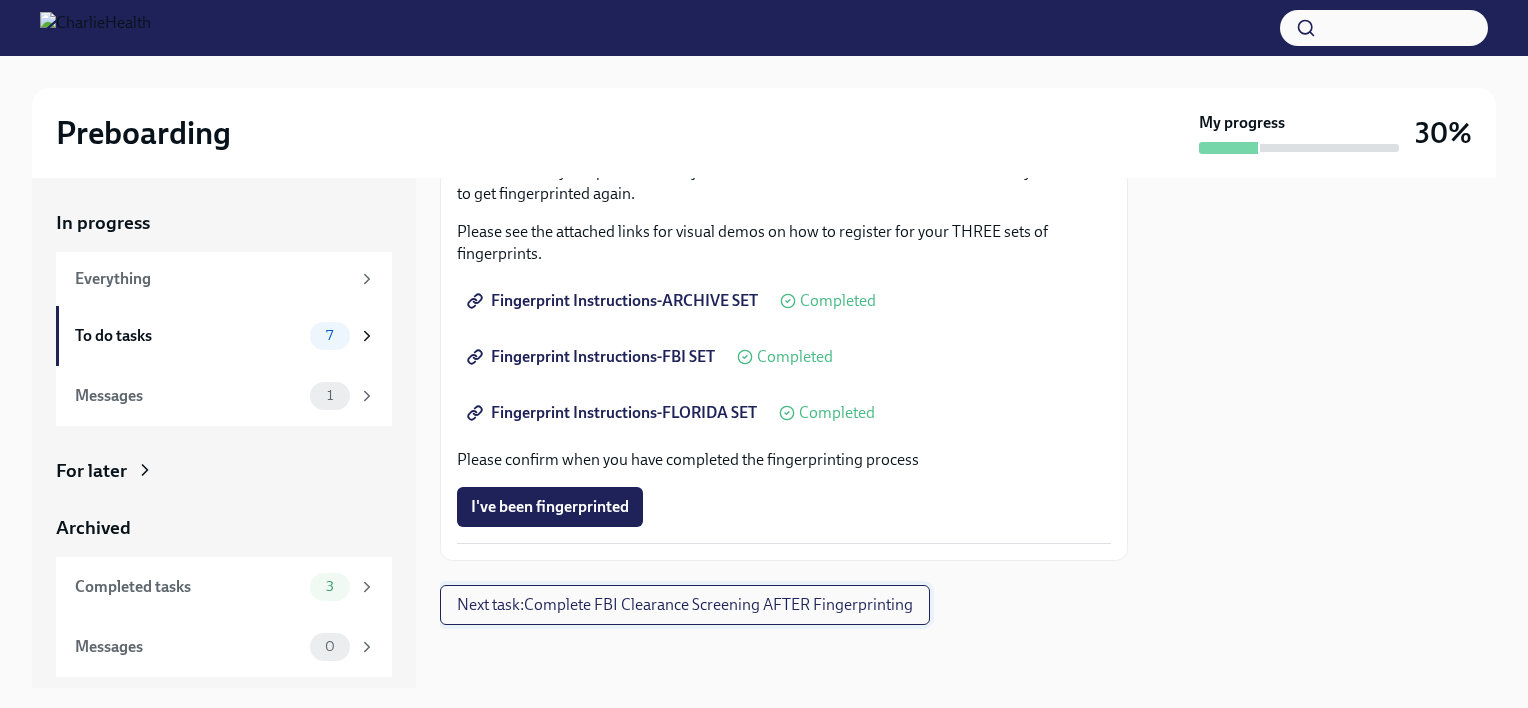 click on "Next task :  Complete FBI Clearance Screening AFTER Fingerprinting" at bounding box center [685, 605] 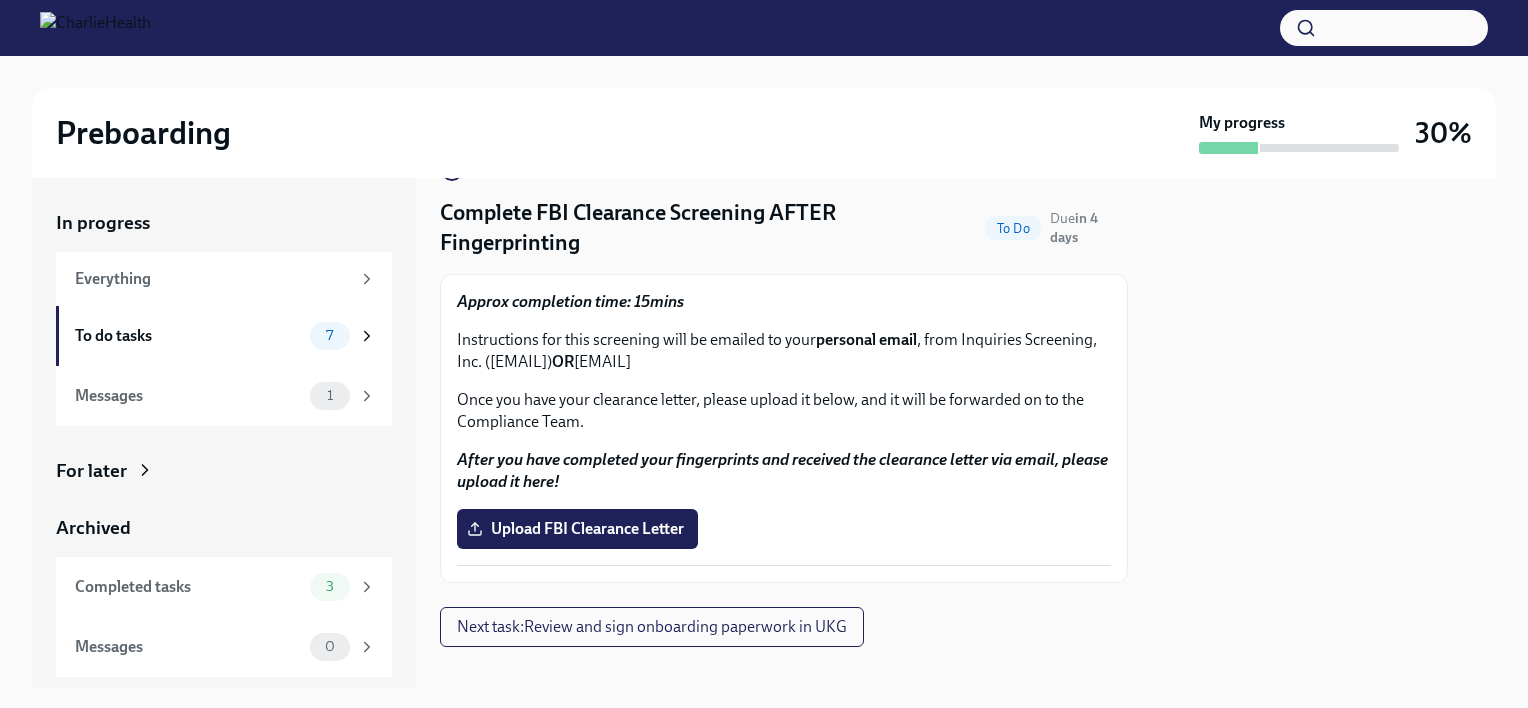 scroll, scrollTop: 74, scrollLeft: 0, axis: vertical 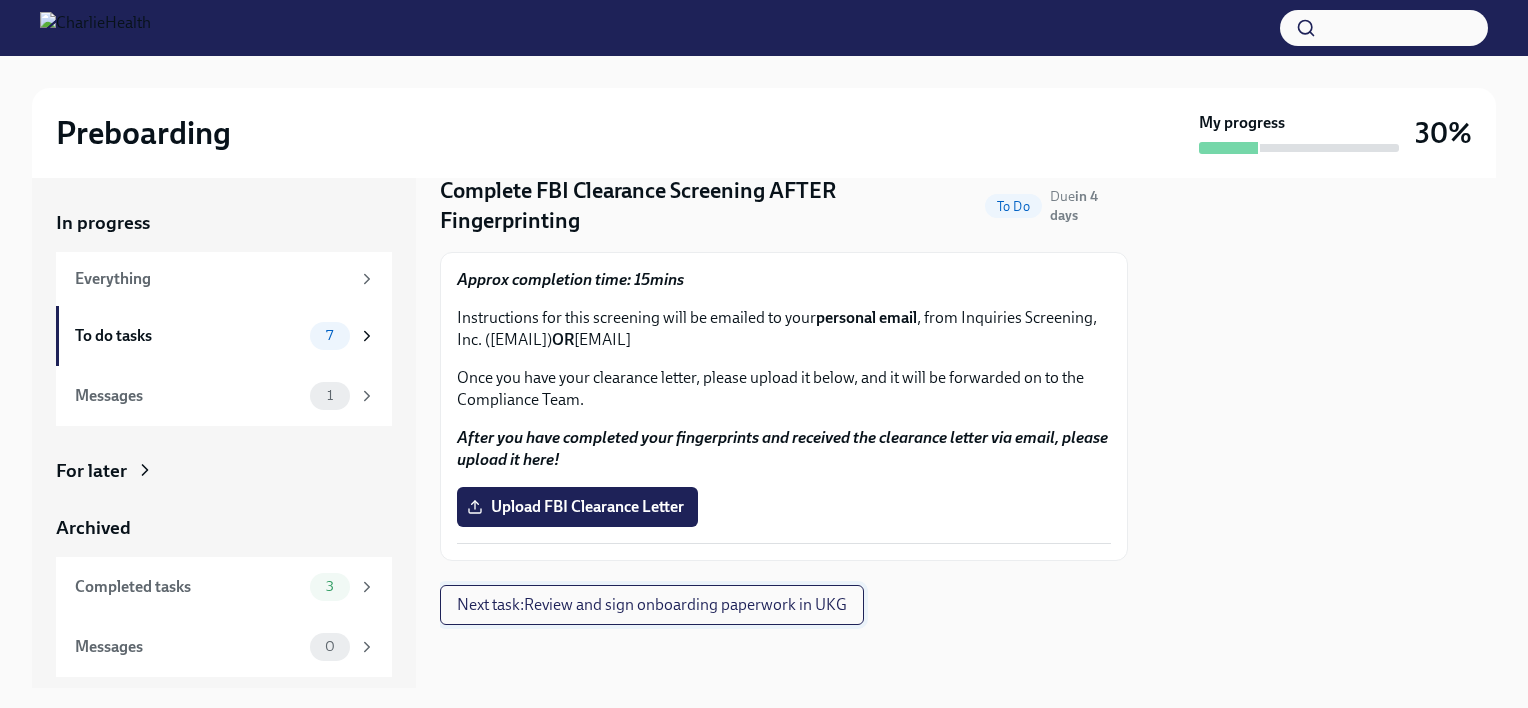 click on "Next task :  Review and sign onboarding paperwork in UKG" at bounding box center [652, 605] 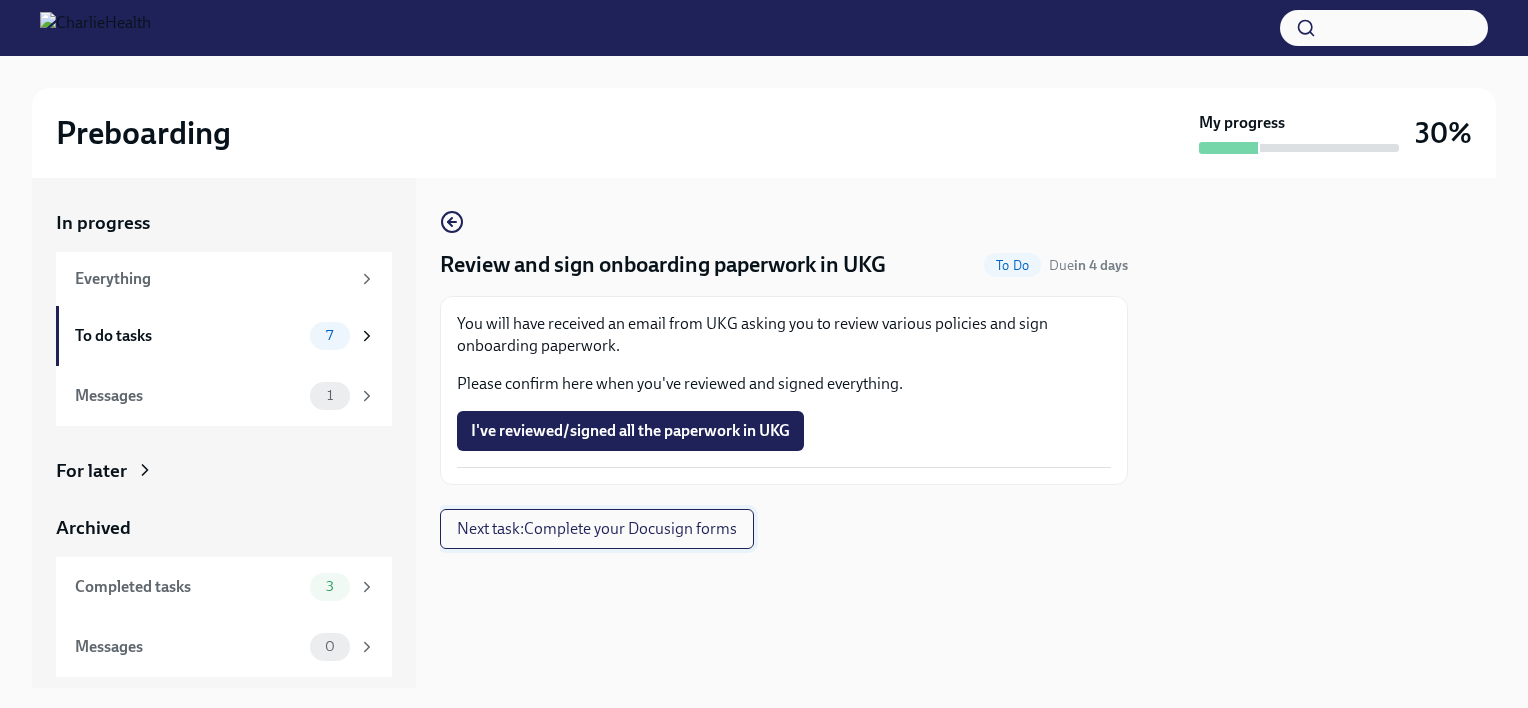 click on "Next task :  Complete your Docusign forms" at bounding box center (597, 529) 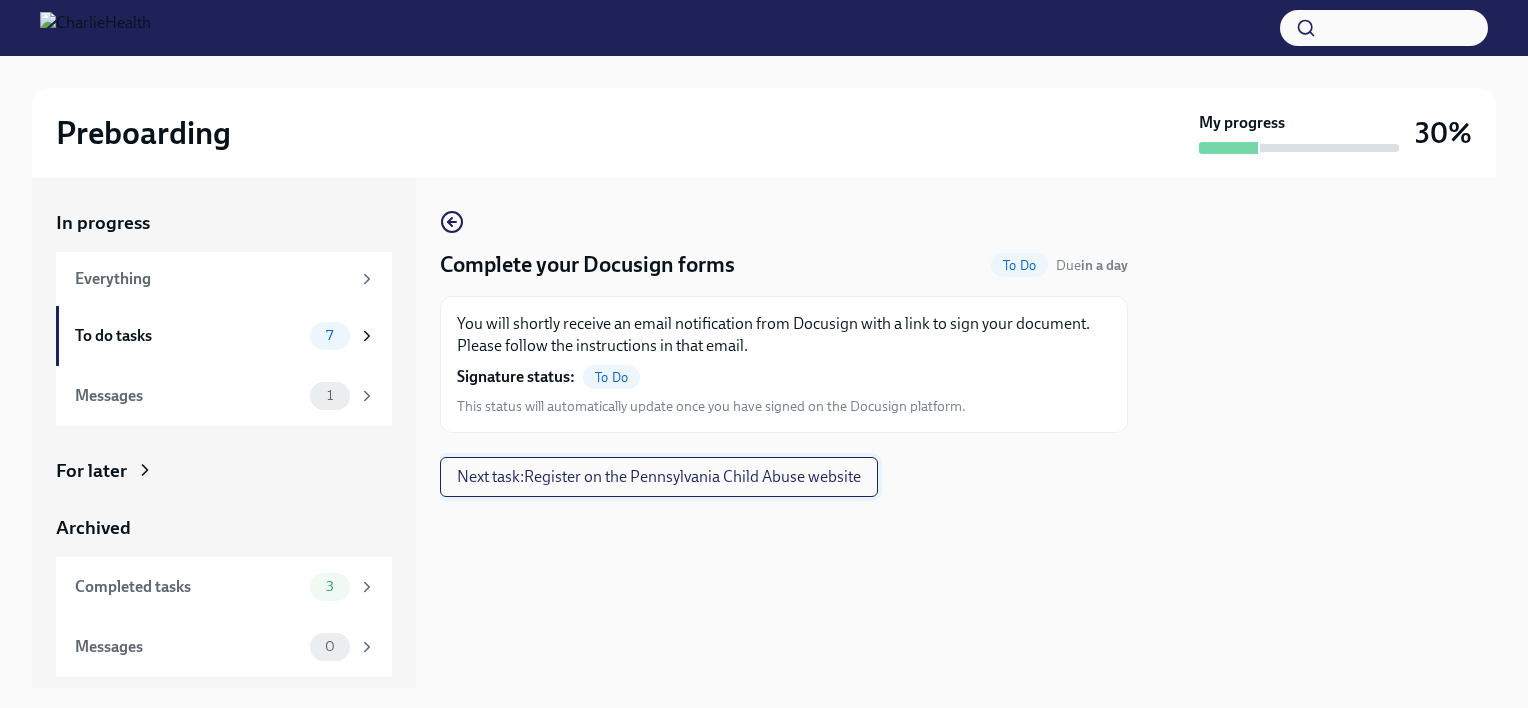 click on "Next task : Register on the Pennsylvania Child Abuse website" at bounding box center (659, 477) 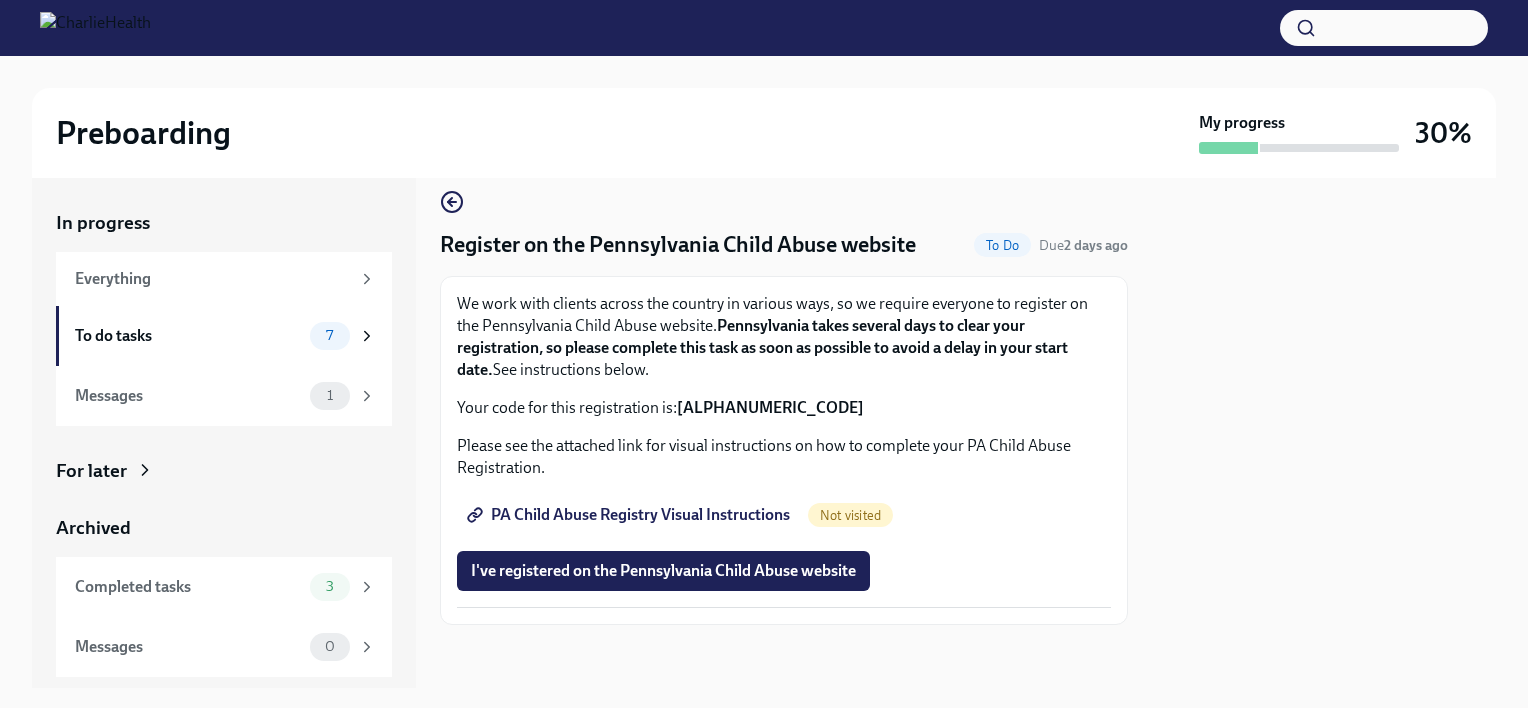 scroll, scrollTop: 0, scrollLeft: 0, axis: both 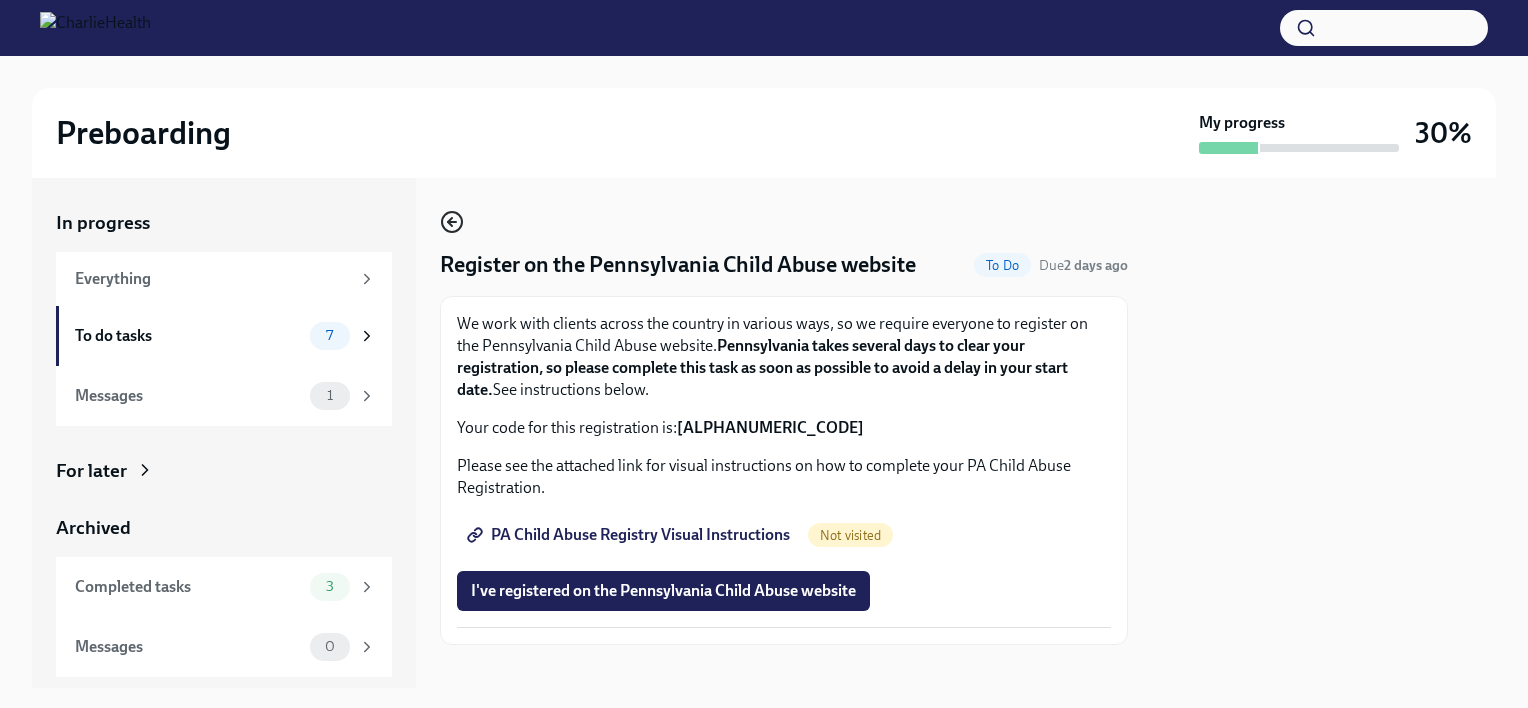 click 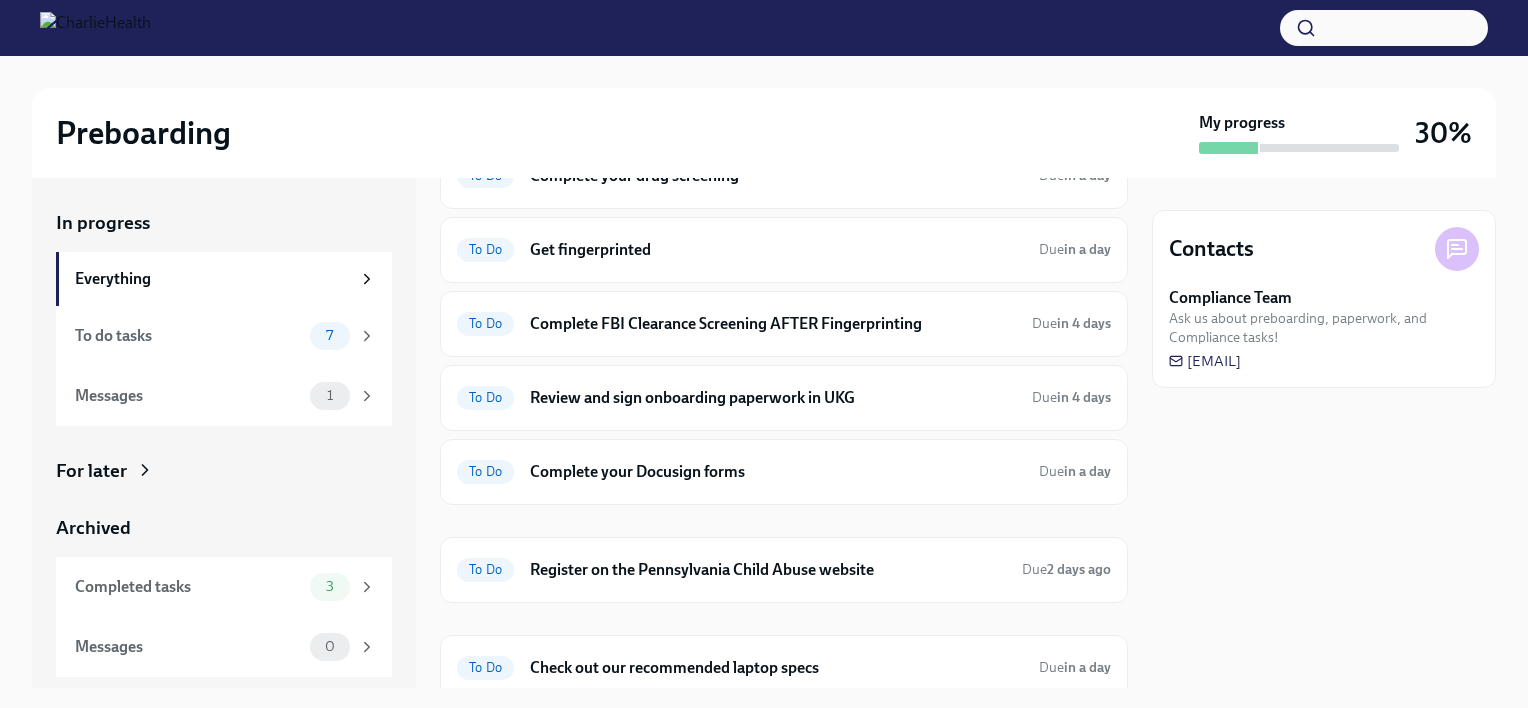 scroll, scrollTop: 356, scrollLeft: 0, axis: vertical 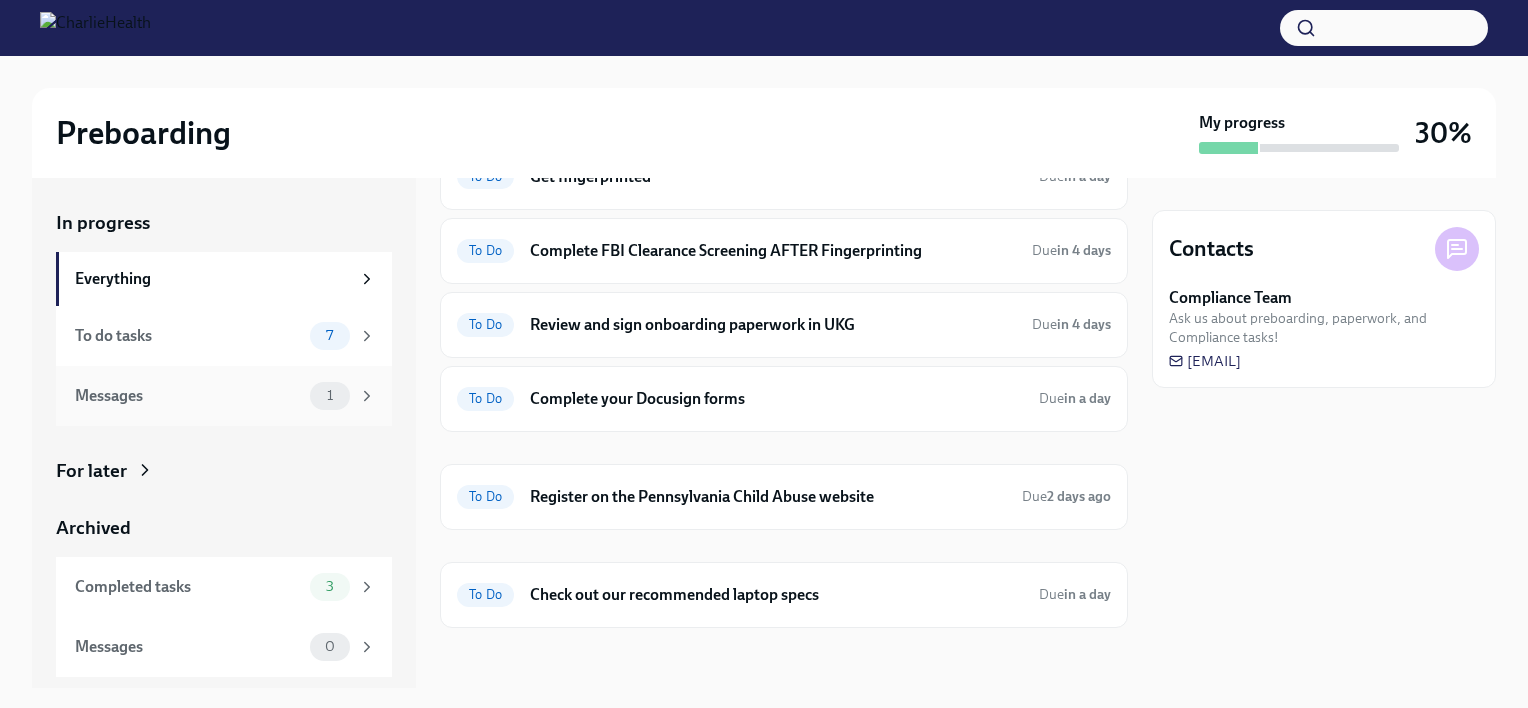 click on "Messages 1" at bounding box center [224, 396] 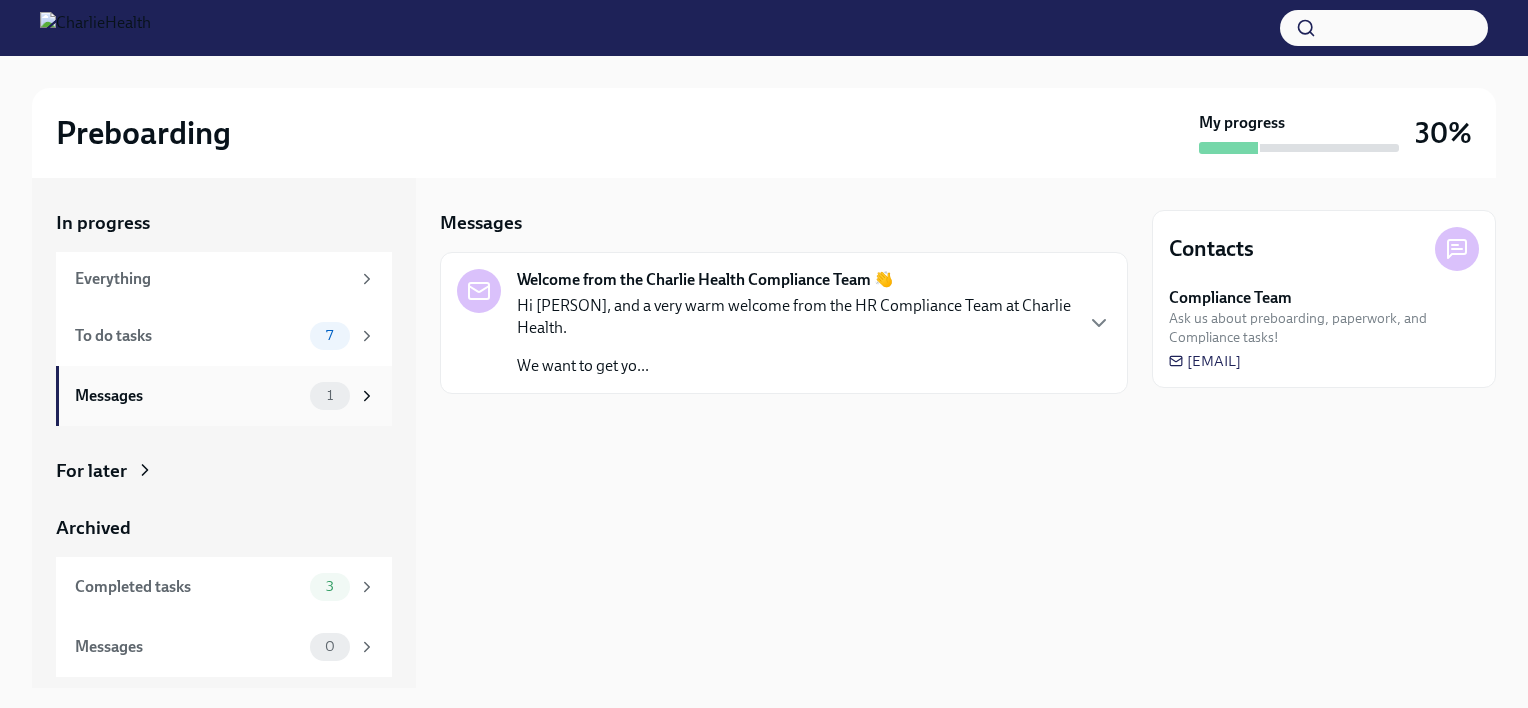 scroll, scrollTop: 0, scrollLeft: 0, axis: both 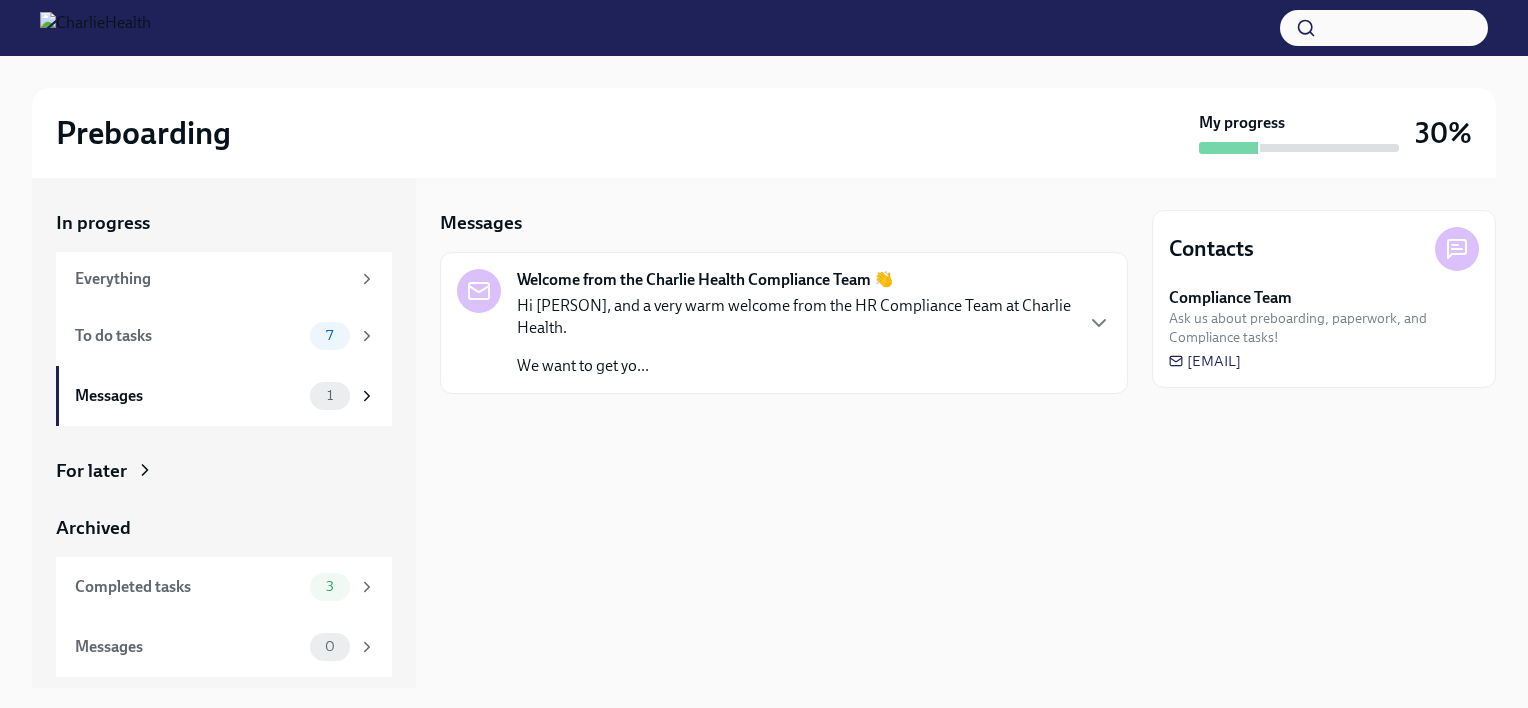 click on "Welcome from the Charlie Health Compliance Team 👋 Hi [PERSON], and a very warm welcome from the HR Compliance Team at Charlie Health.
We want to get yo..." at bounding box center (784, 323) 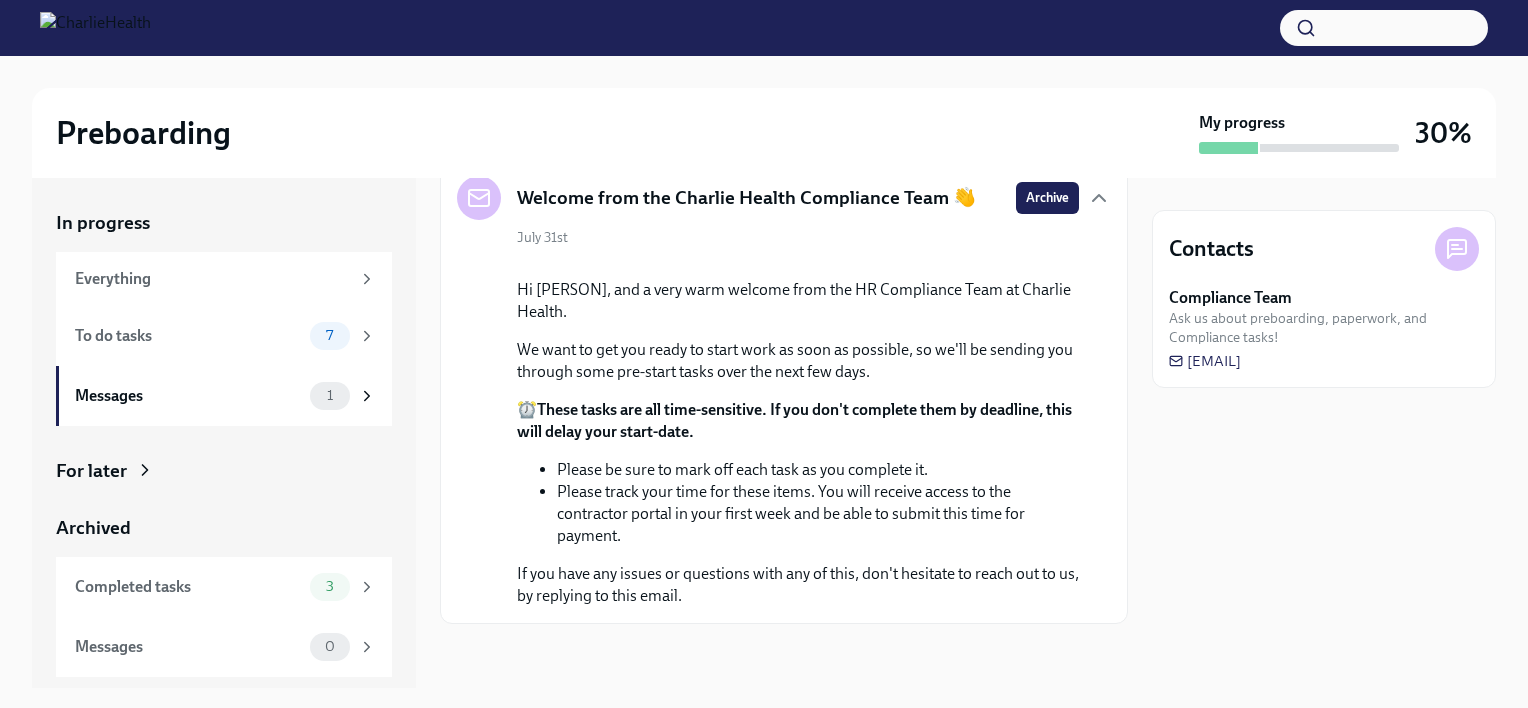 scroll, scrollTop: 249, scrollLeft: 0, axis: vertical 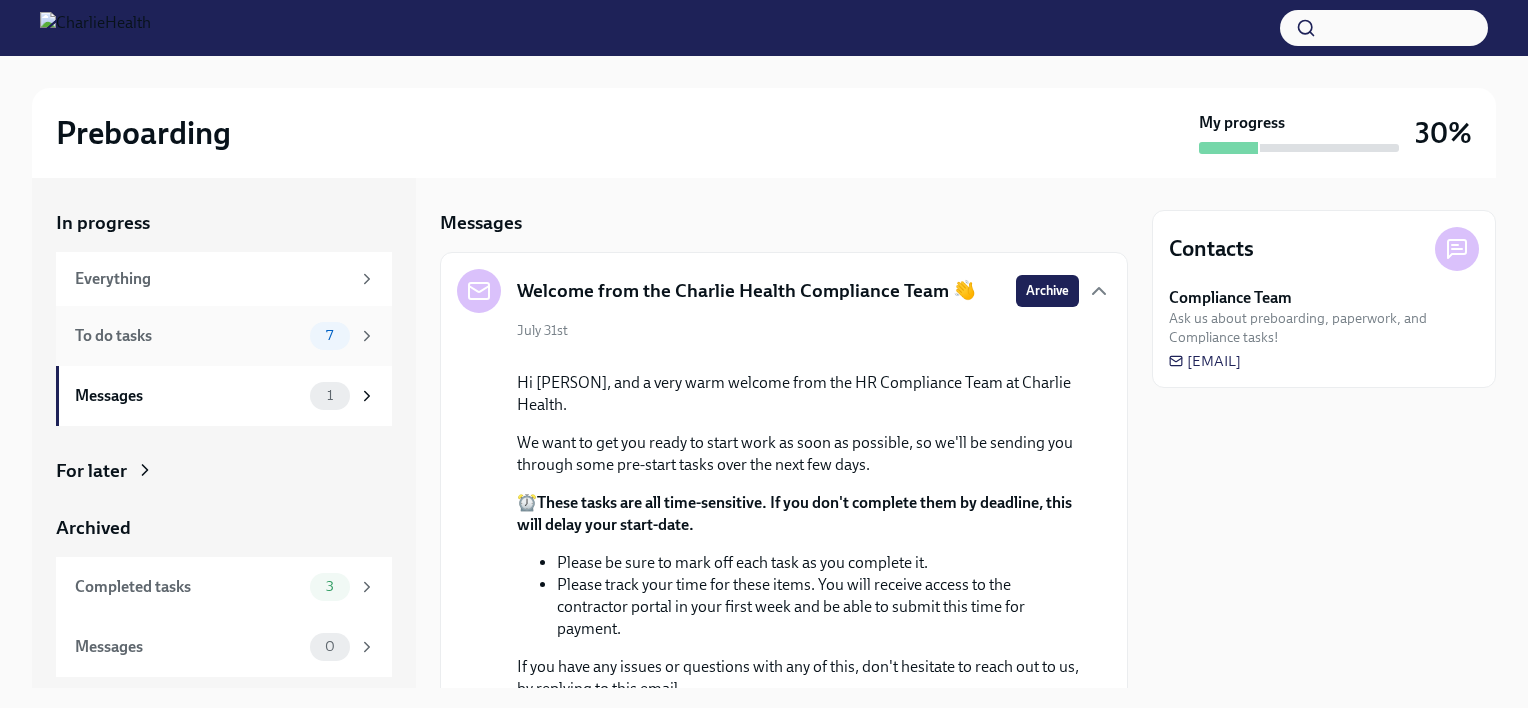 click on "To do tasks" at bounding box center [188, 336] 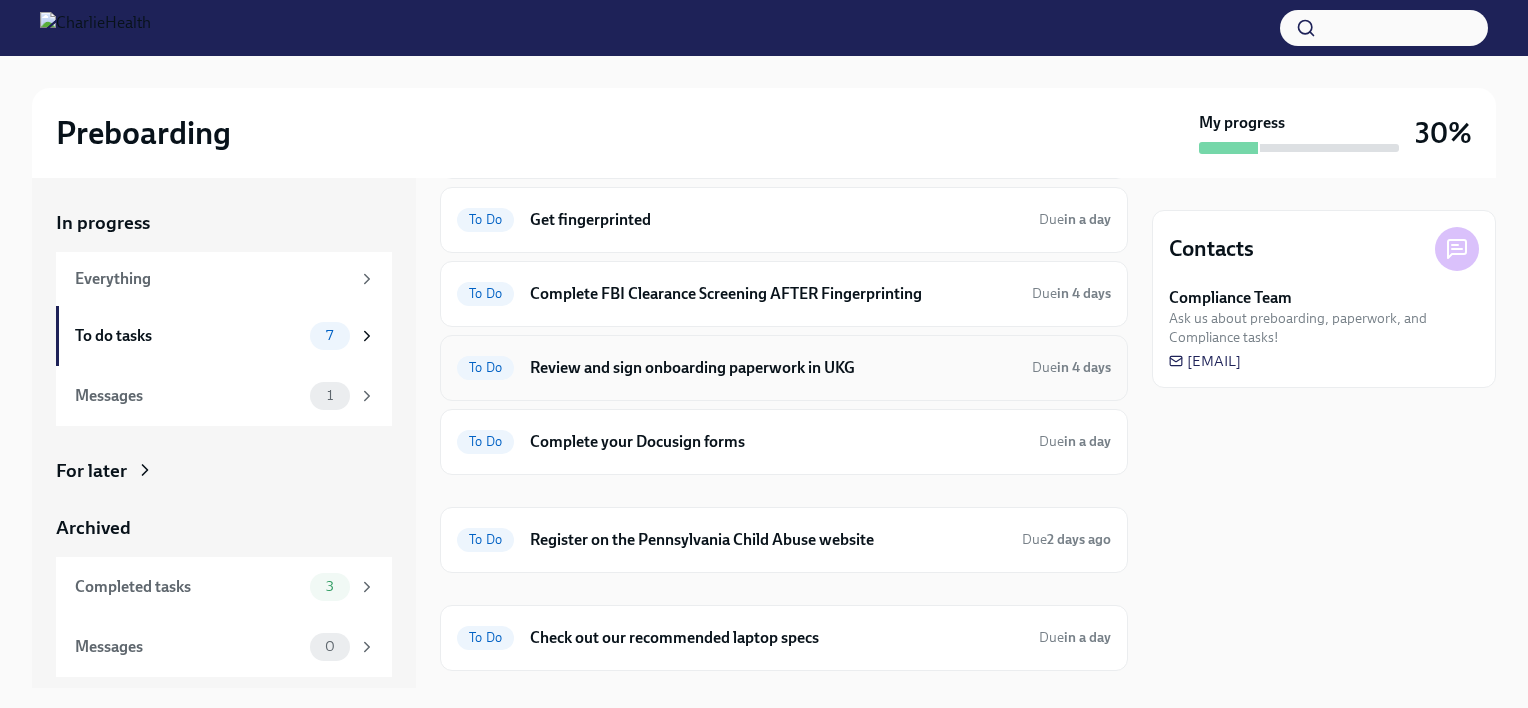 scroll, scrollTop: 182, scrollLeft: 0, axis: vertical 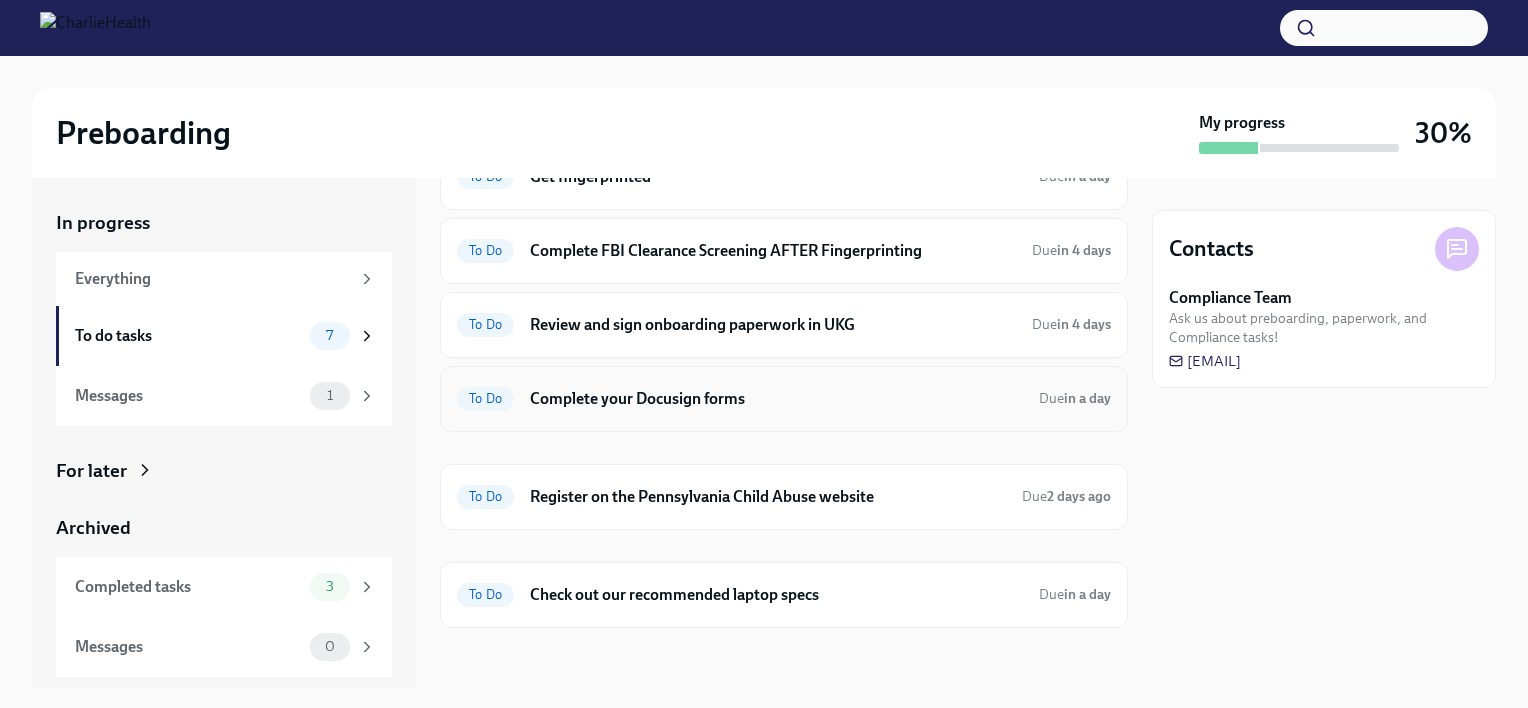click on "Complete your Docusign forms" at bounding box center [776, 399] 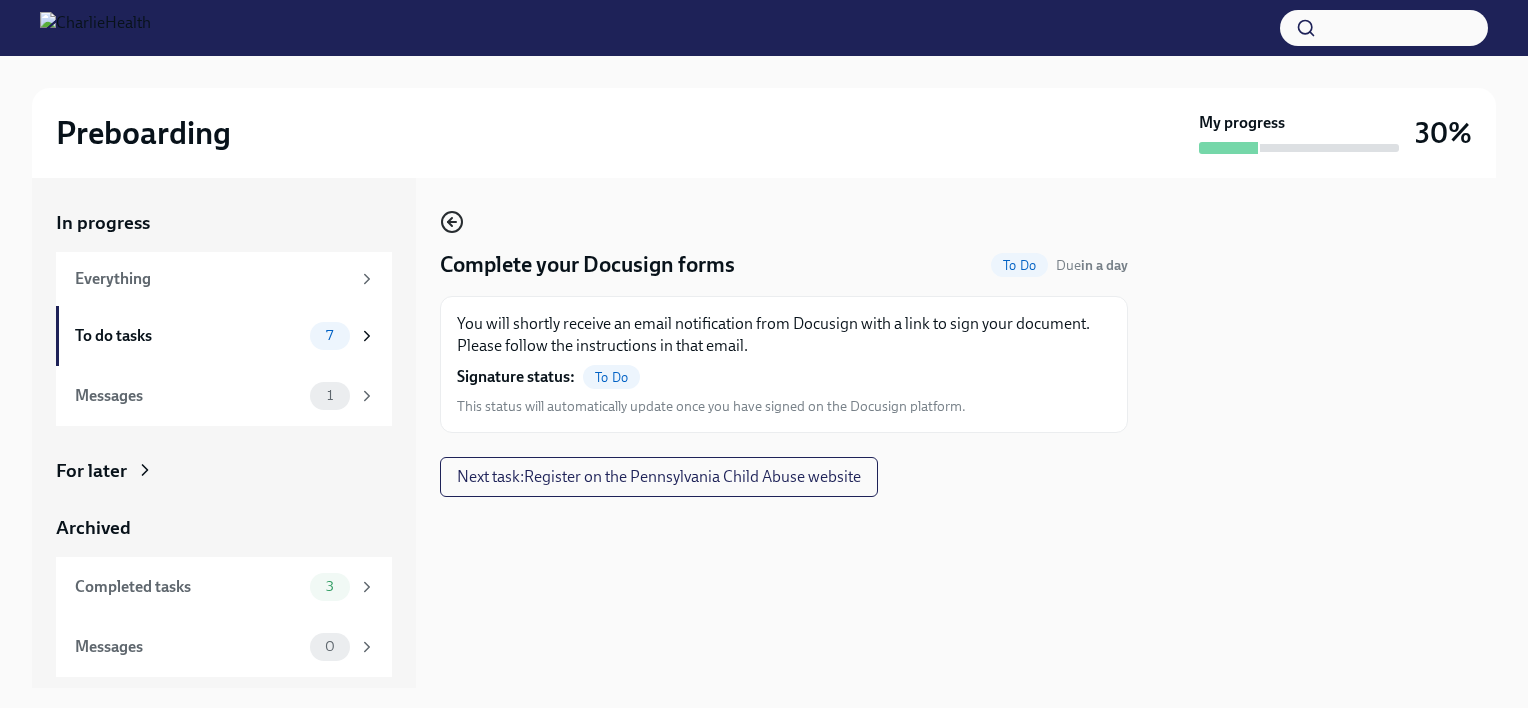 click 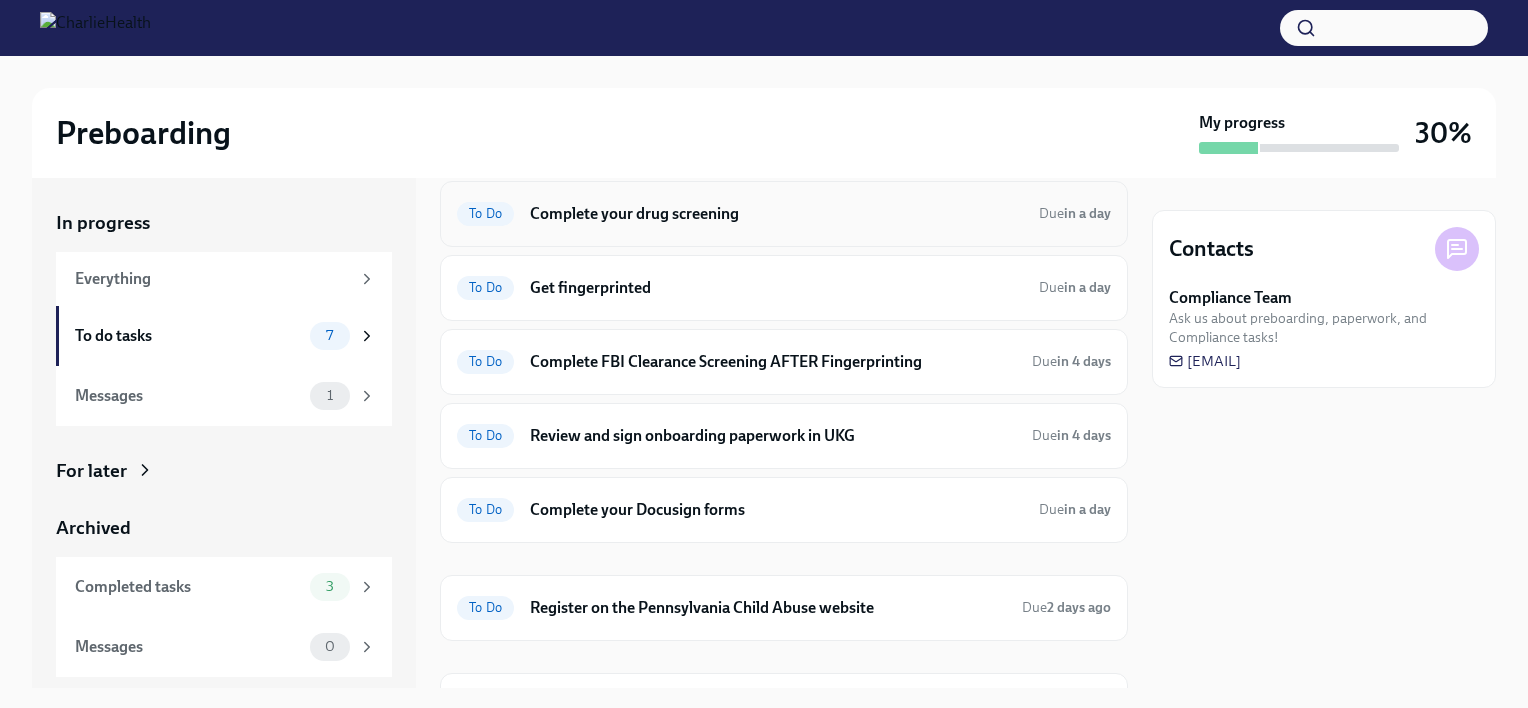 scroll, scrollTop: 72, scrollLeft: 0, axis: vertical 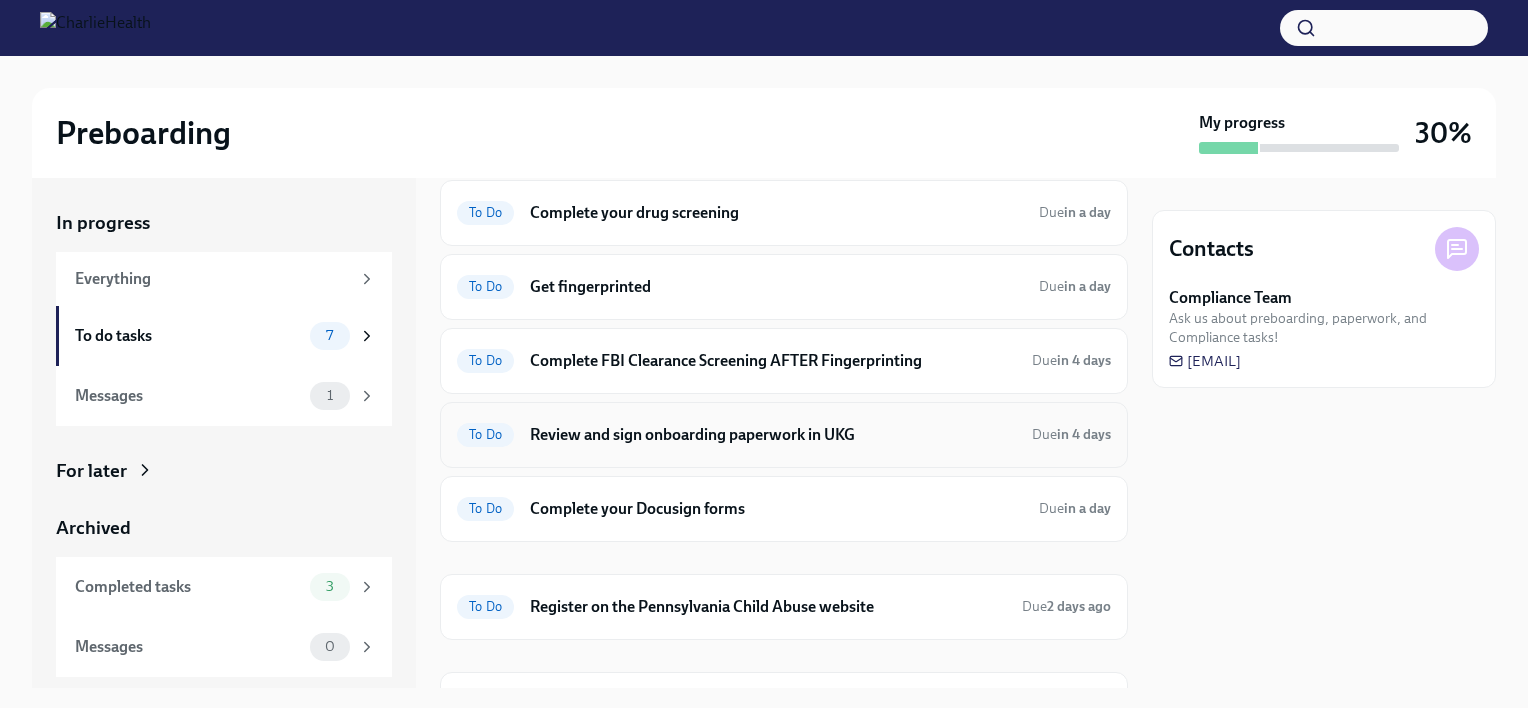click on "Review and sign onboarding paperwork in UKG" at bounding box center (773, 435) 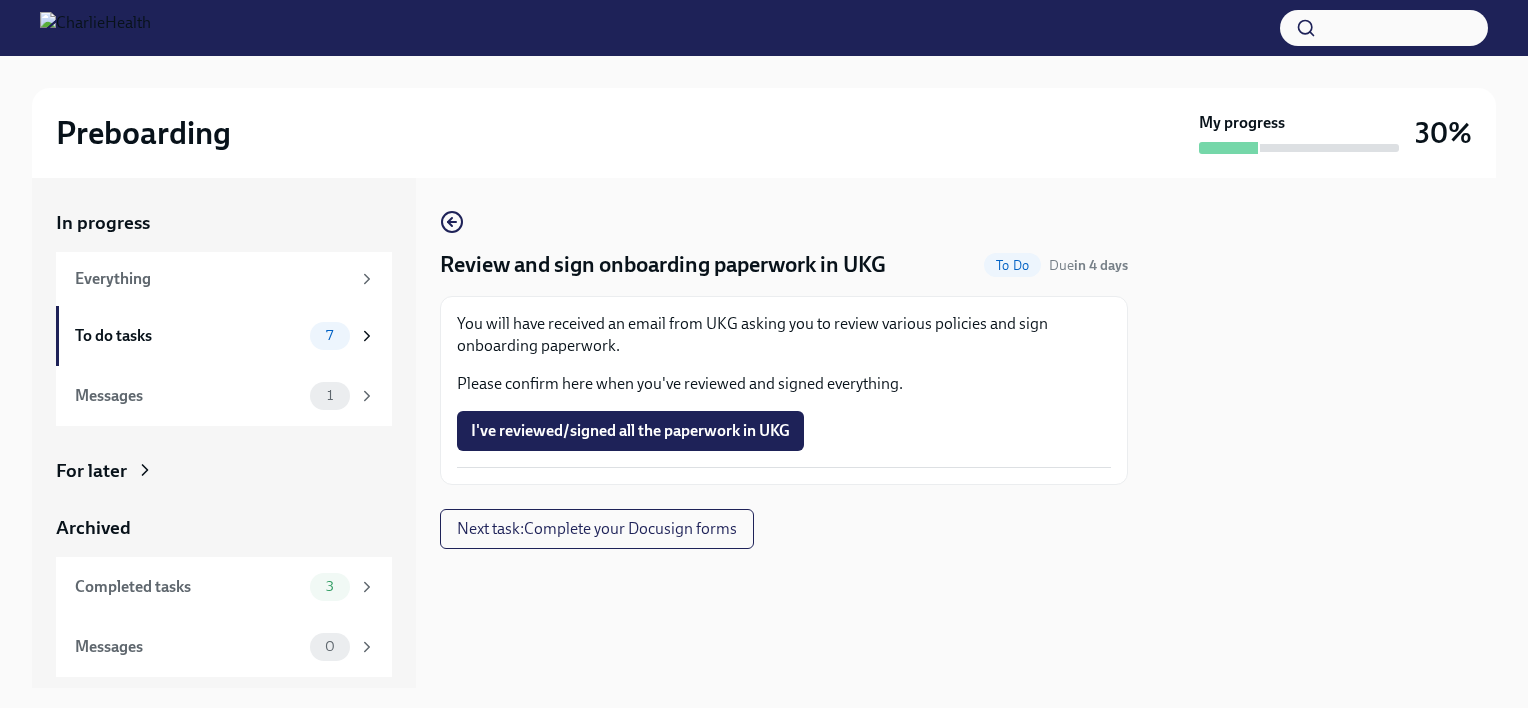 click at bounding box center [784, 581] 